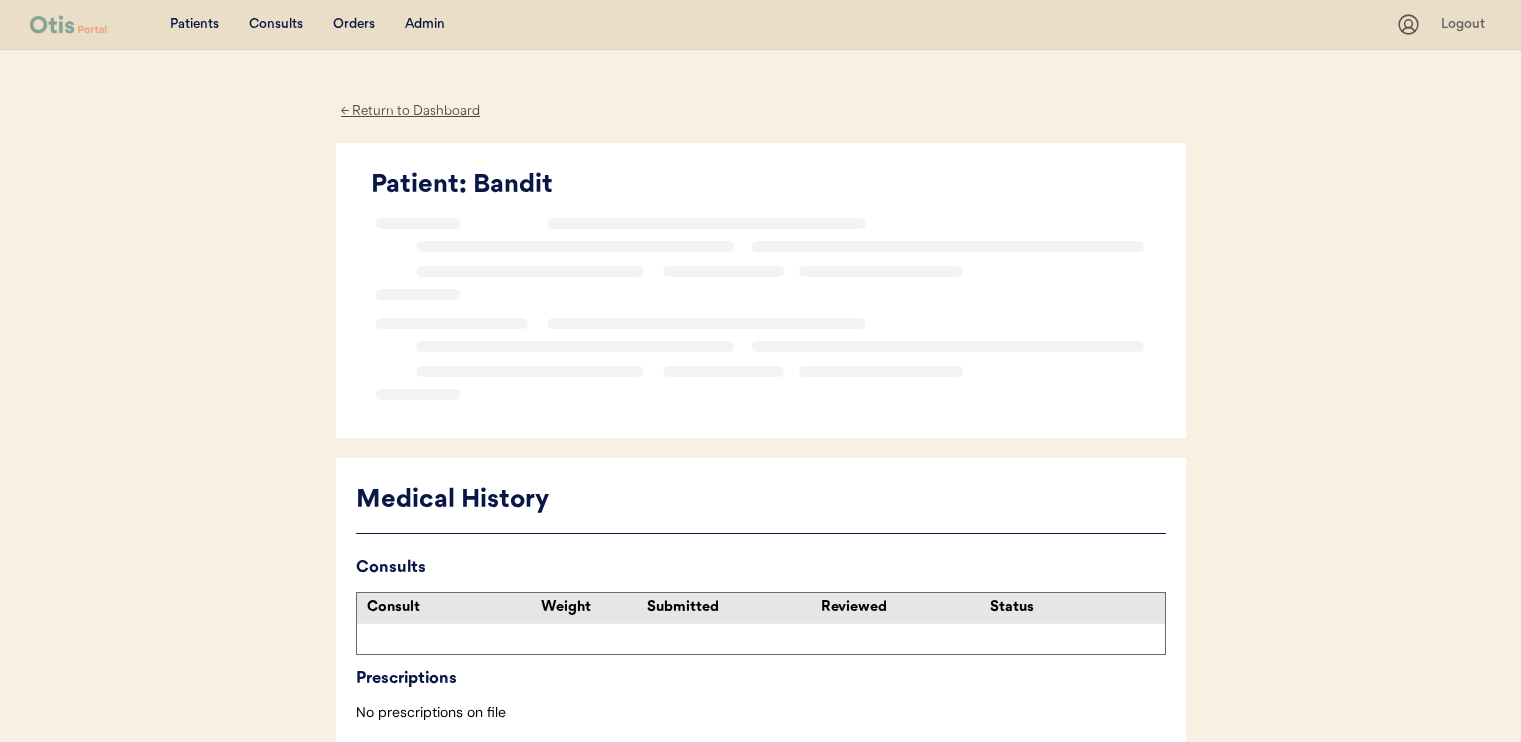 scroll, scrollTop: 0, scrollLeft: 0, axis: both 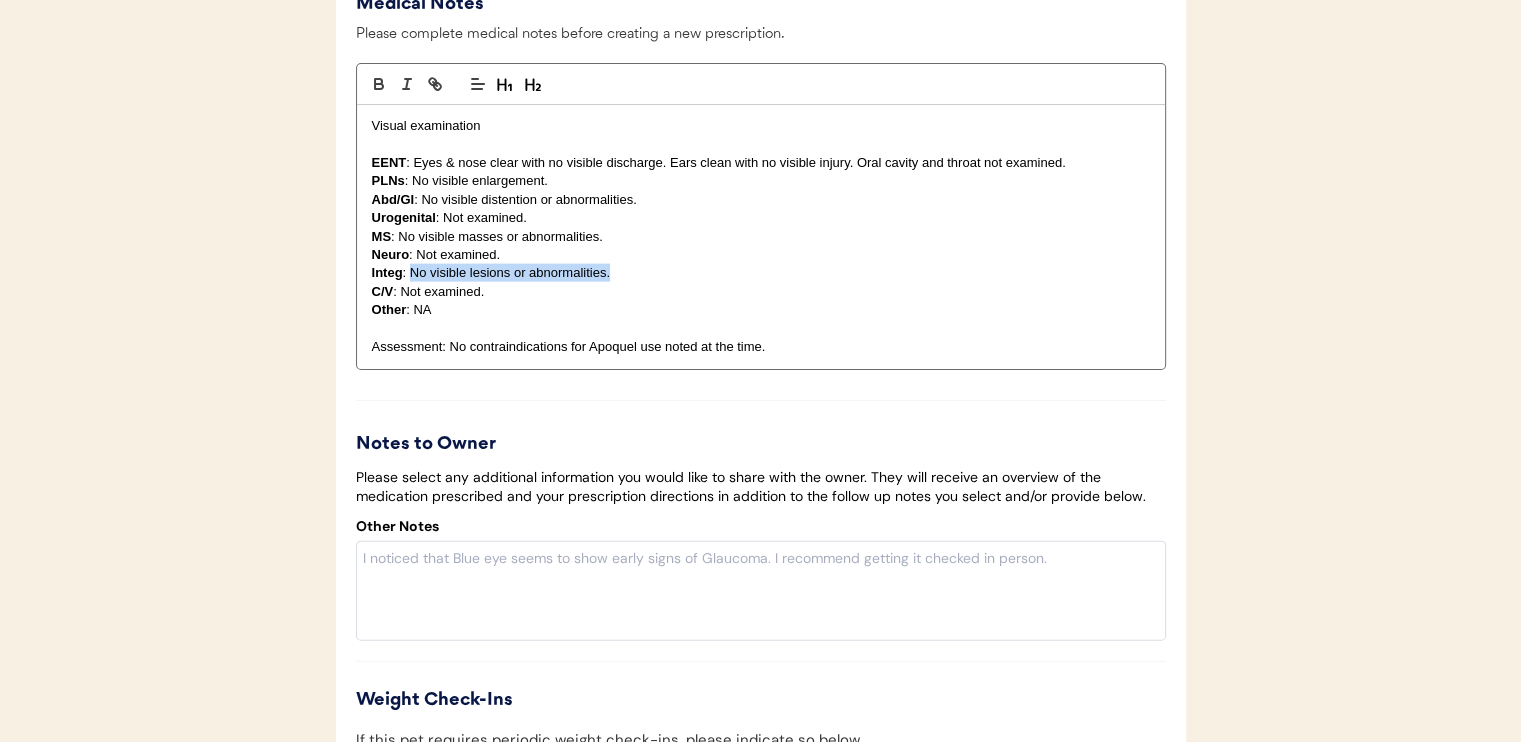 drag, startPoint x: 411, startPoint y: 293, endPoint x: 608, endPoint y: 299, distance: 197.09135 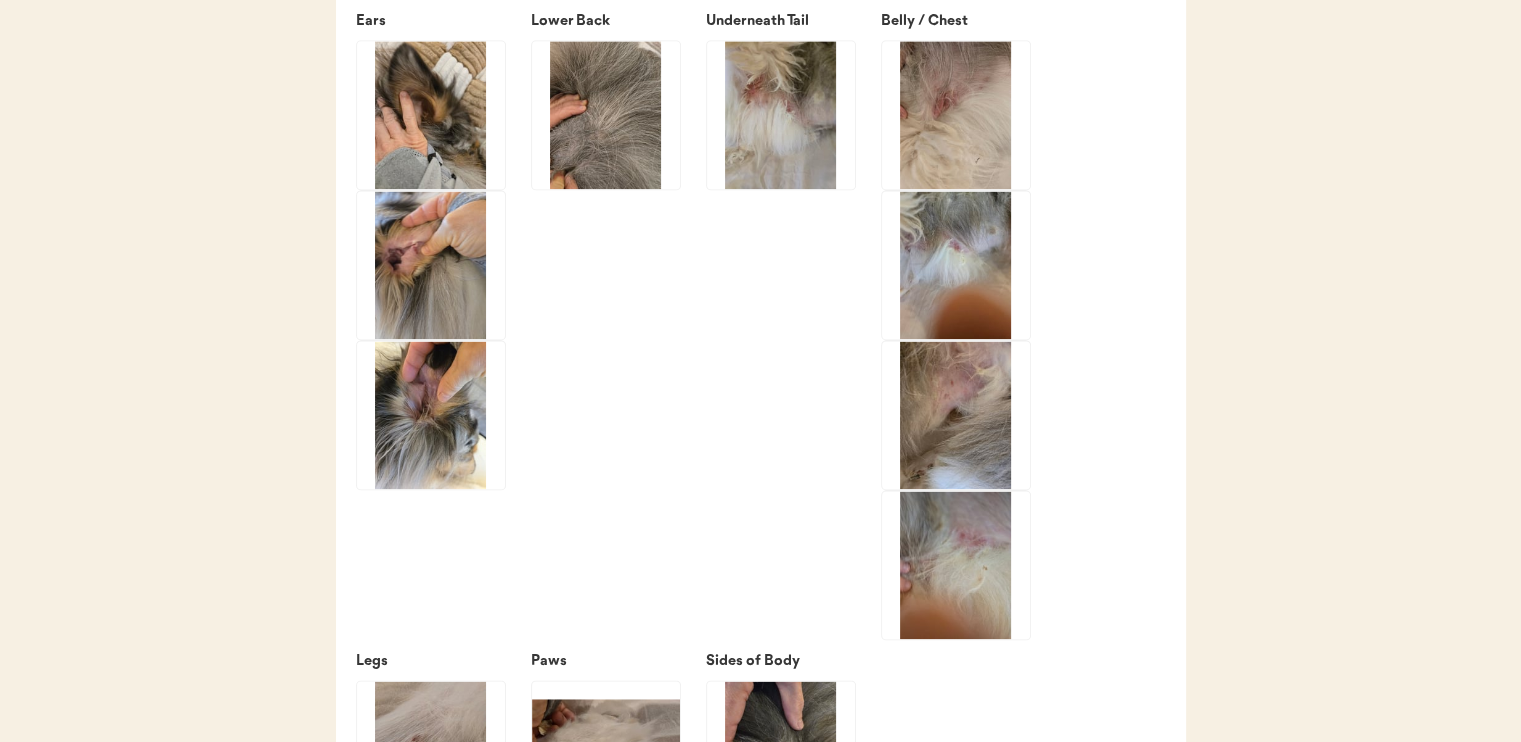 scroll, scrollTop: 2700, scrollLeft: 0, axis: vertical 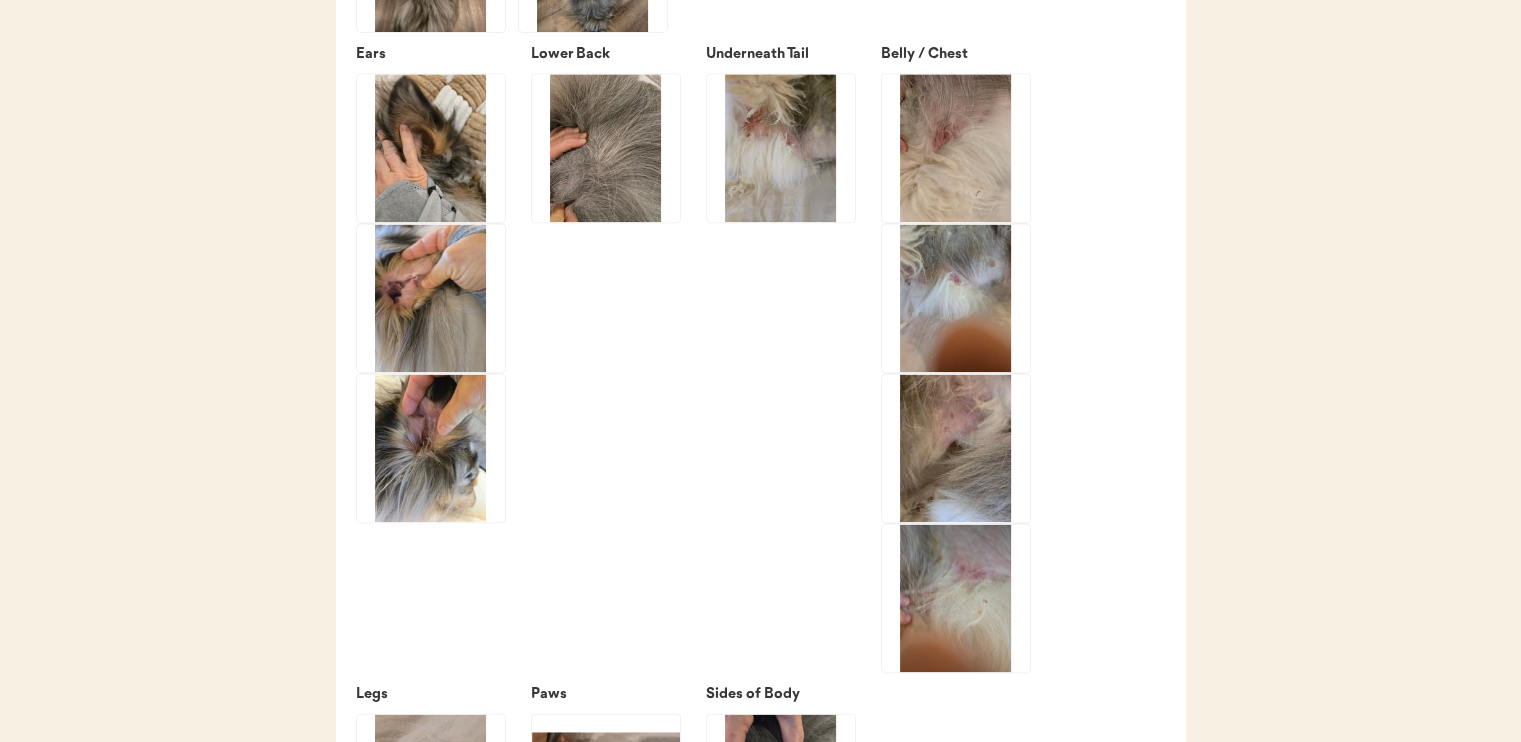 click 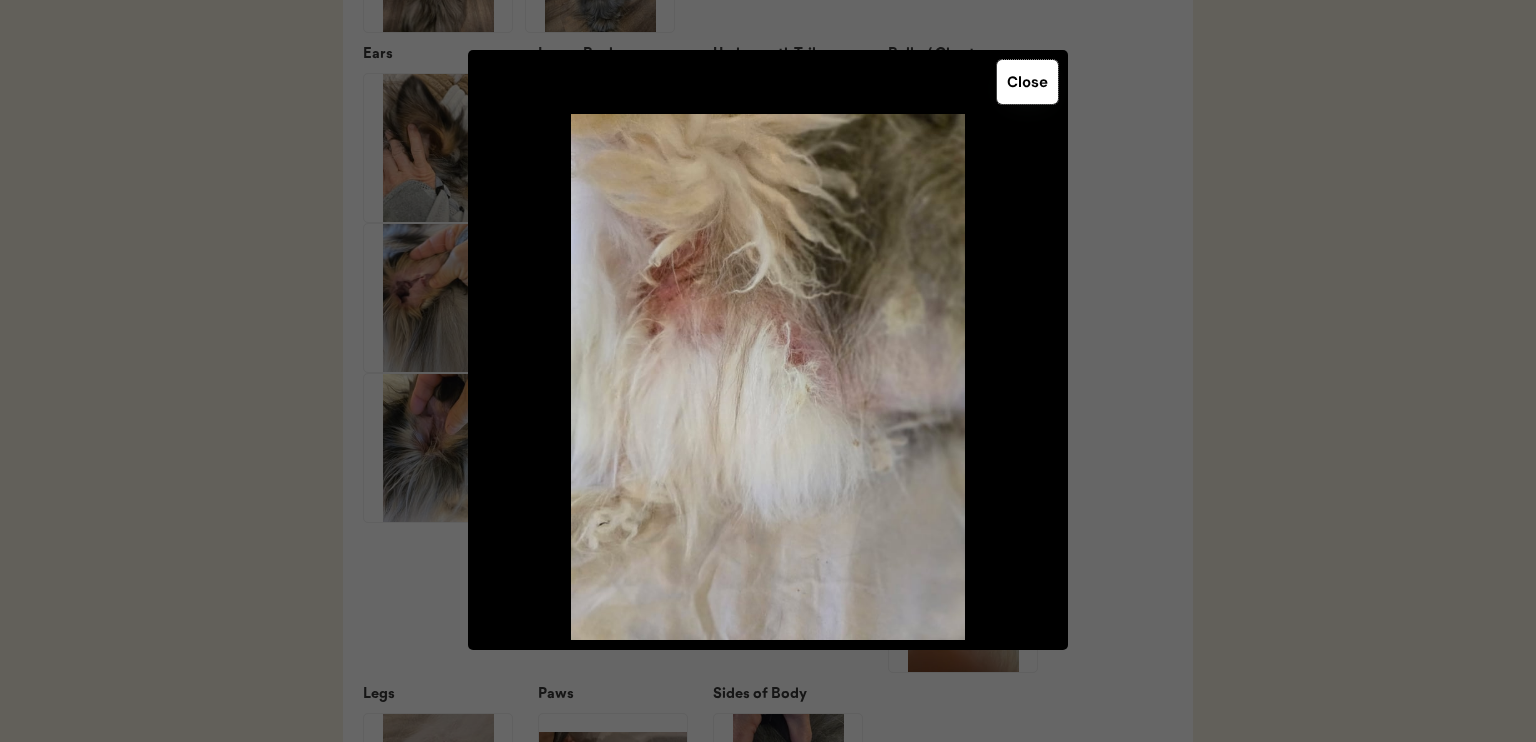 click on "Close" at bounding box center (1027, 82) 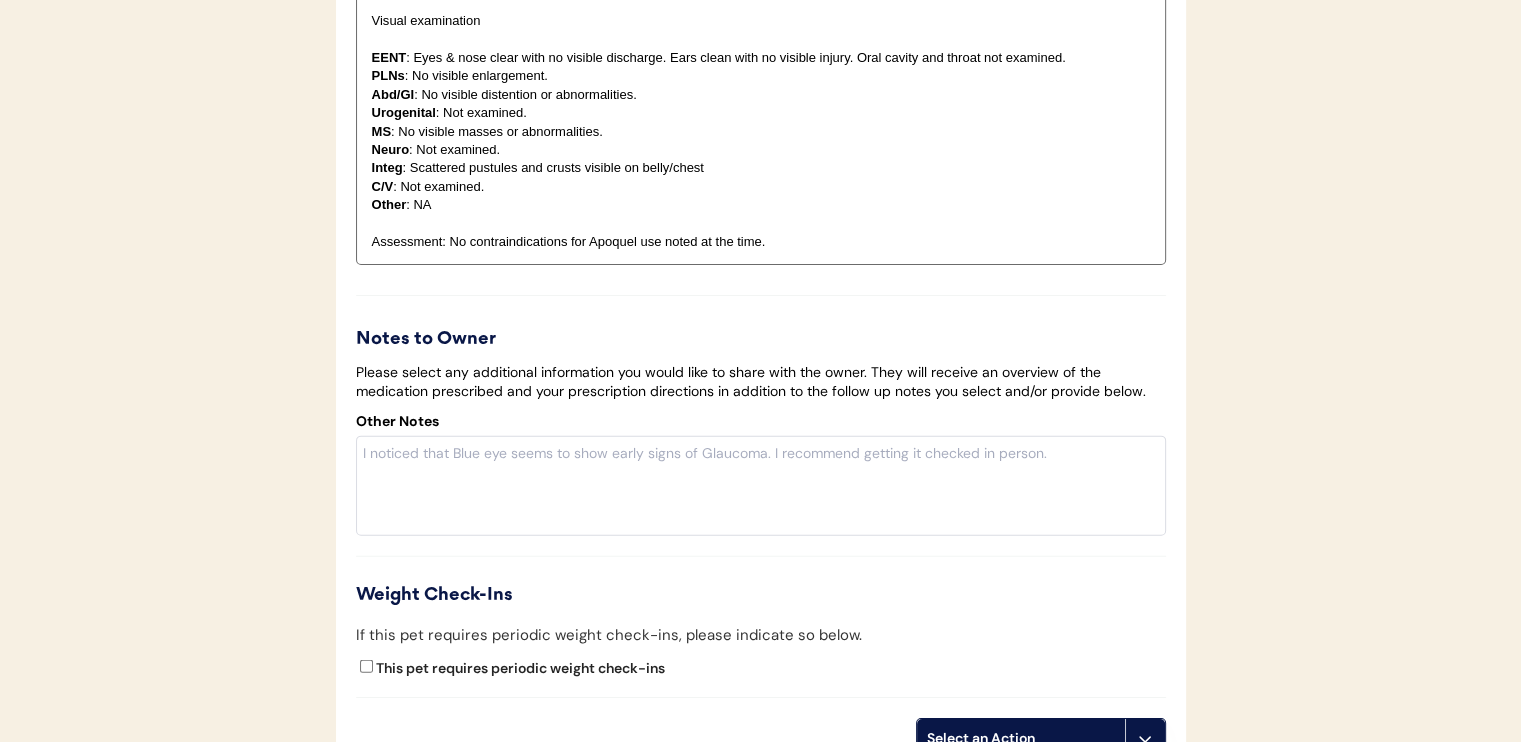 scroll, scrollTop: 4484, scrollLeft: 0, axis: vertical 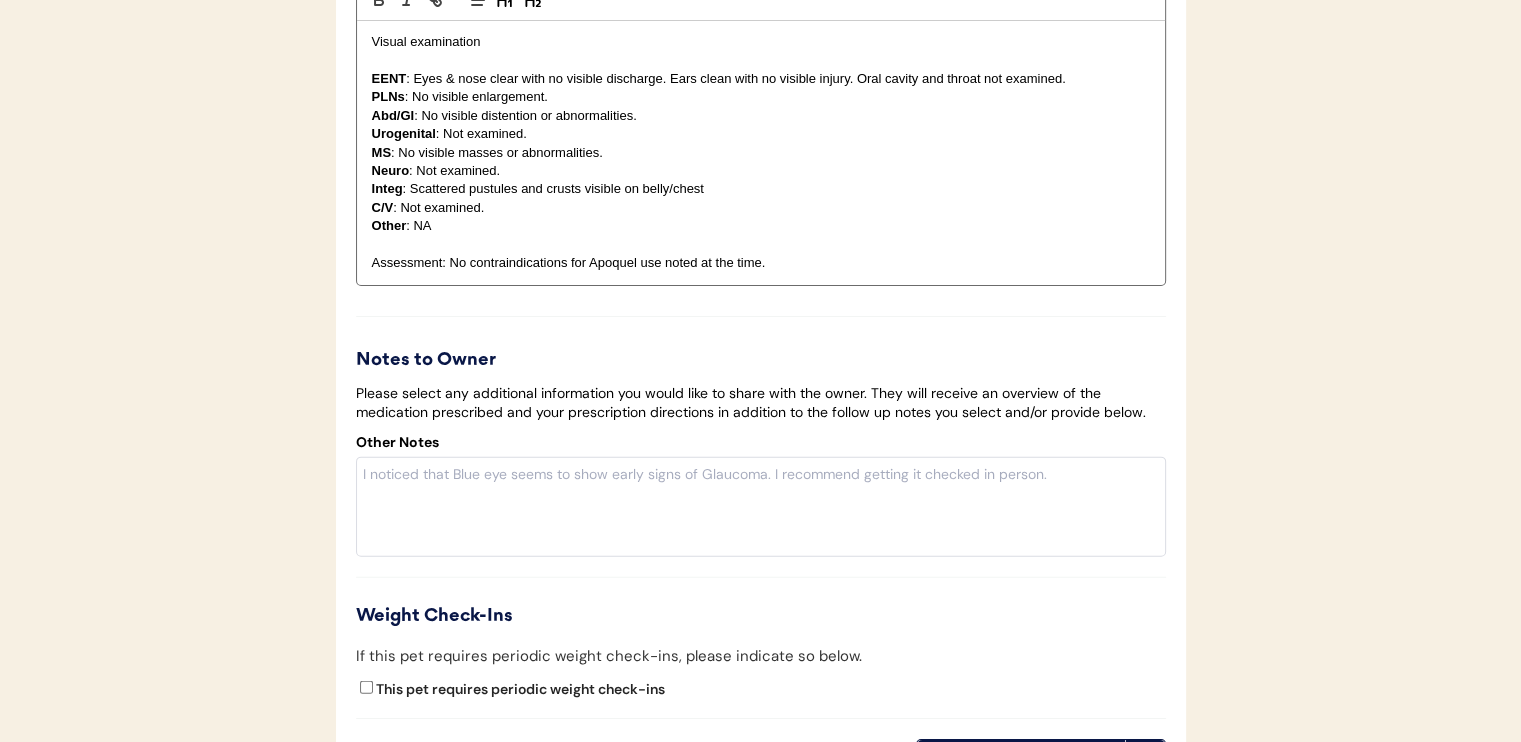 click on "Integ : Scattered pustules and crusts visible on belly/chest" at bounding box center (761, 189) 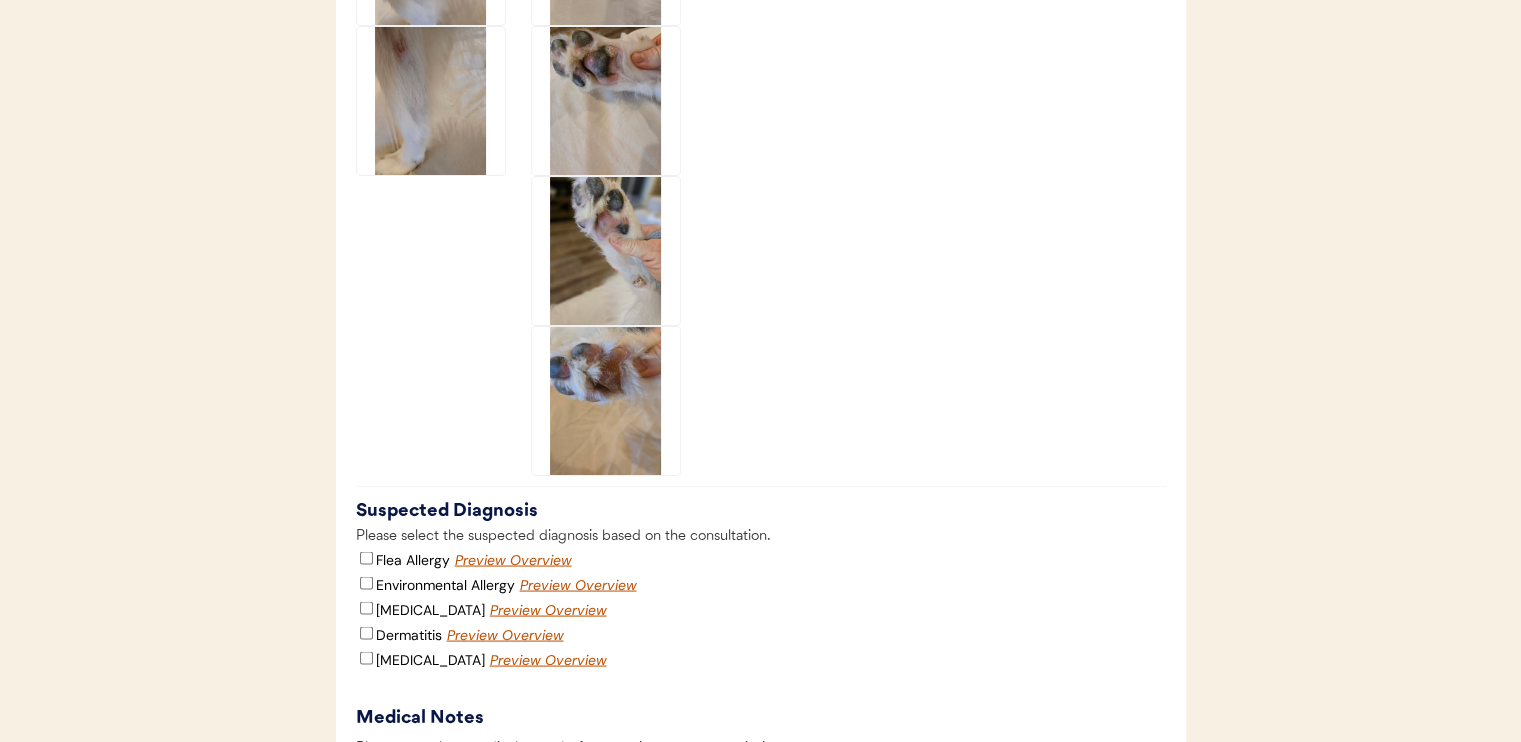 scroll, scrollTop: 3684, scrollLeft: 0, axis: vertical 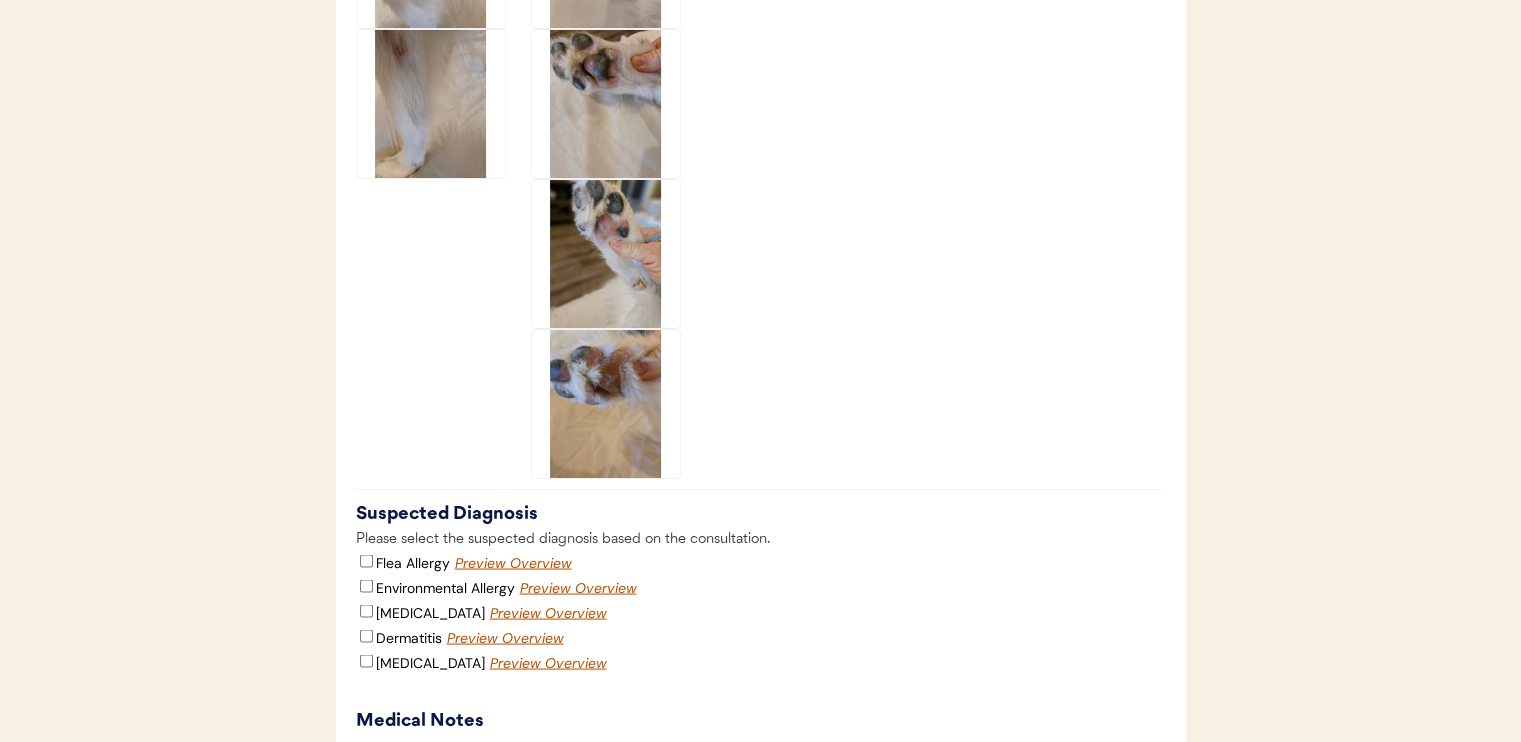 click 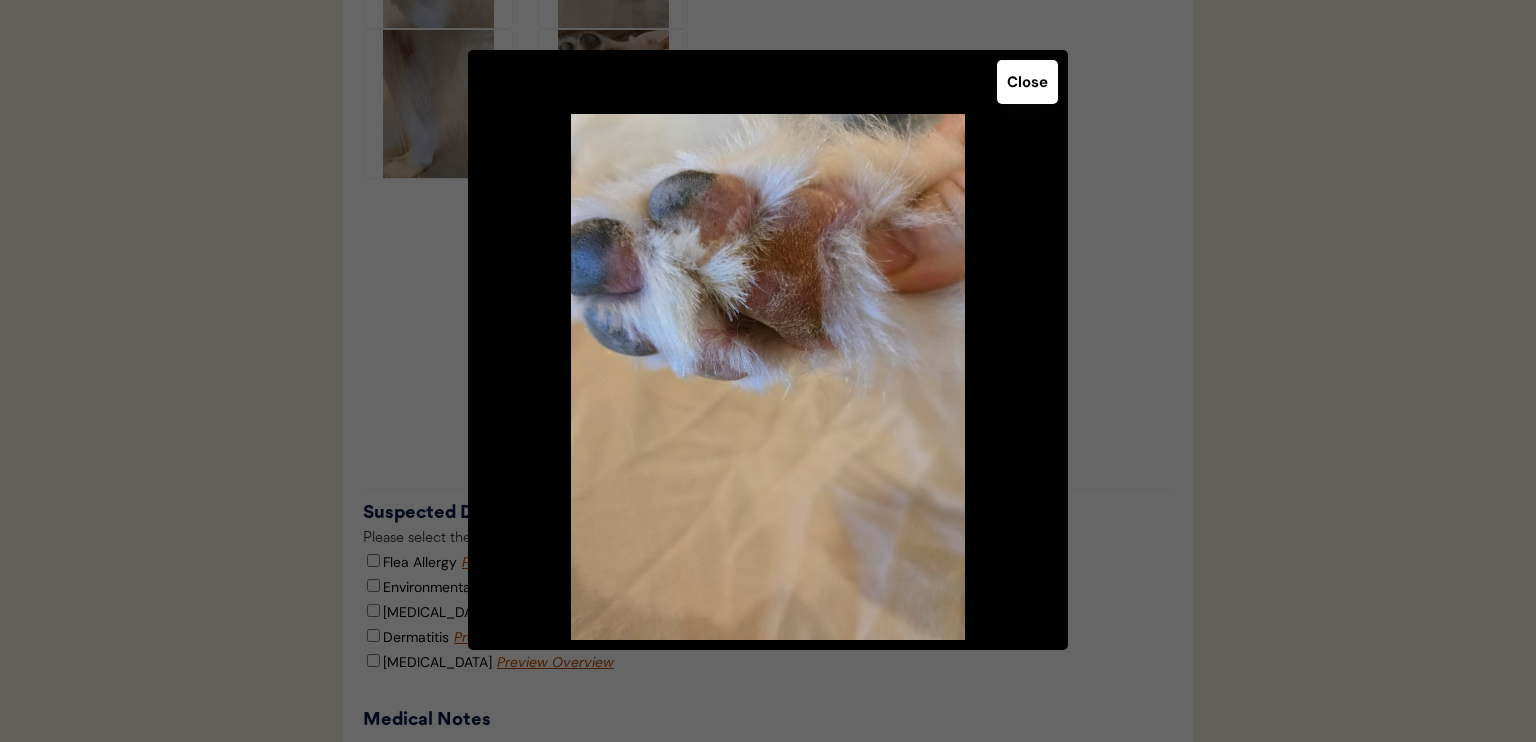 click on "Close" at bounding box center [1027, 82] 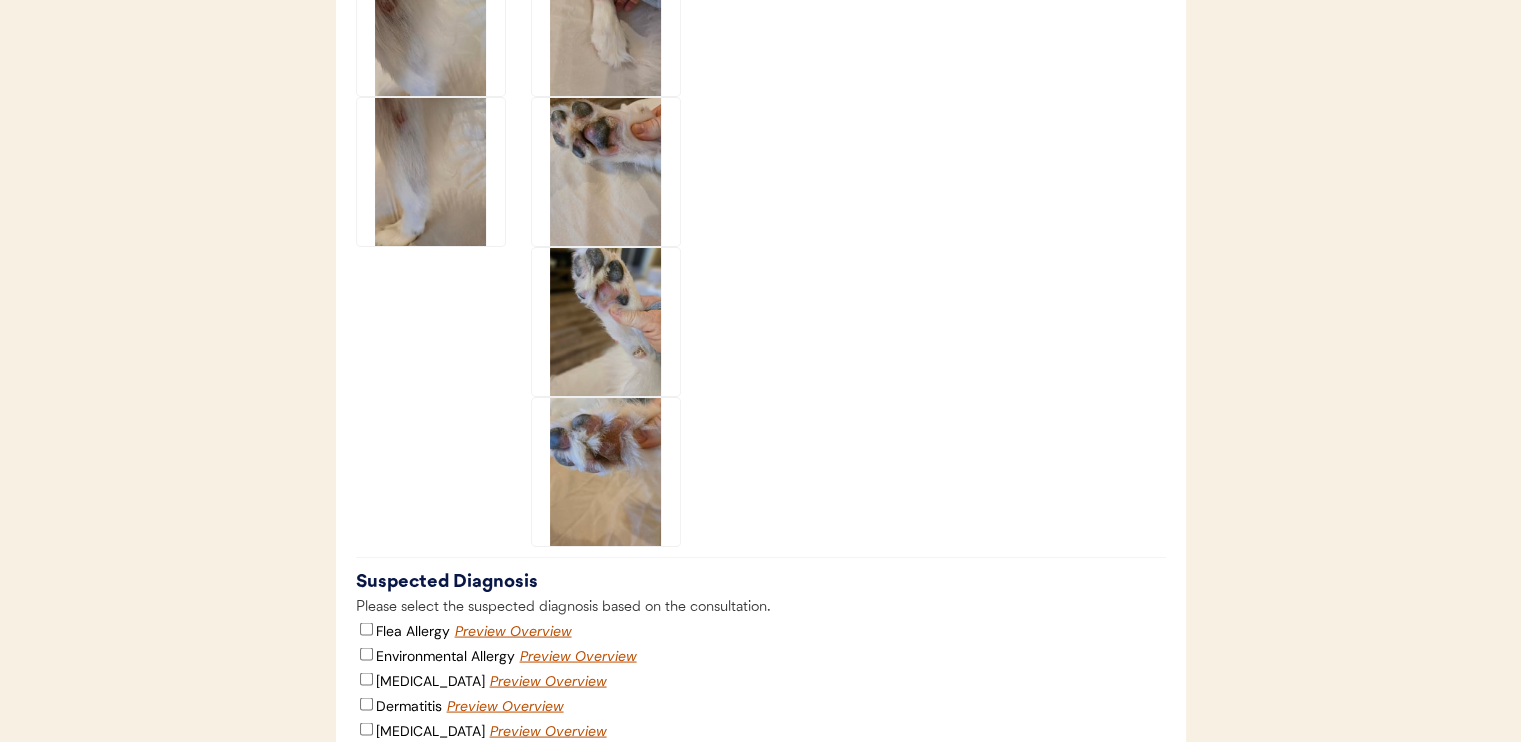 scroll, scrollTop: 3584, scrollLeft: 0, axis: vertical 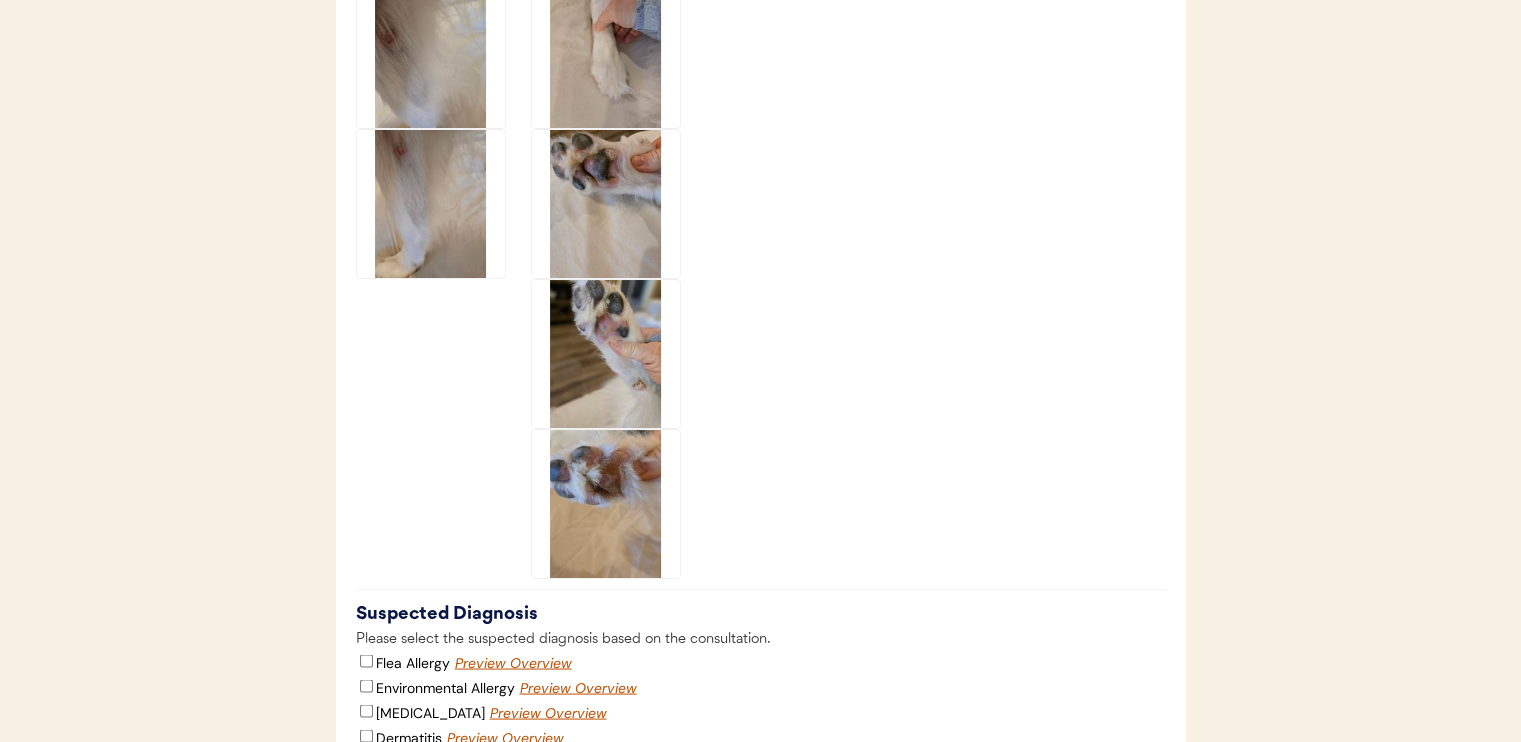 click 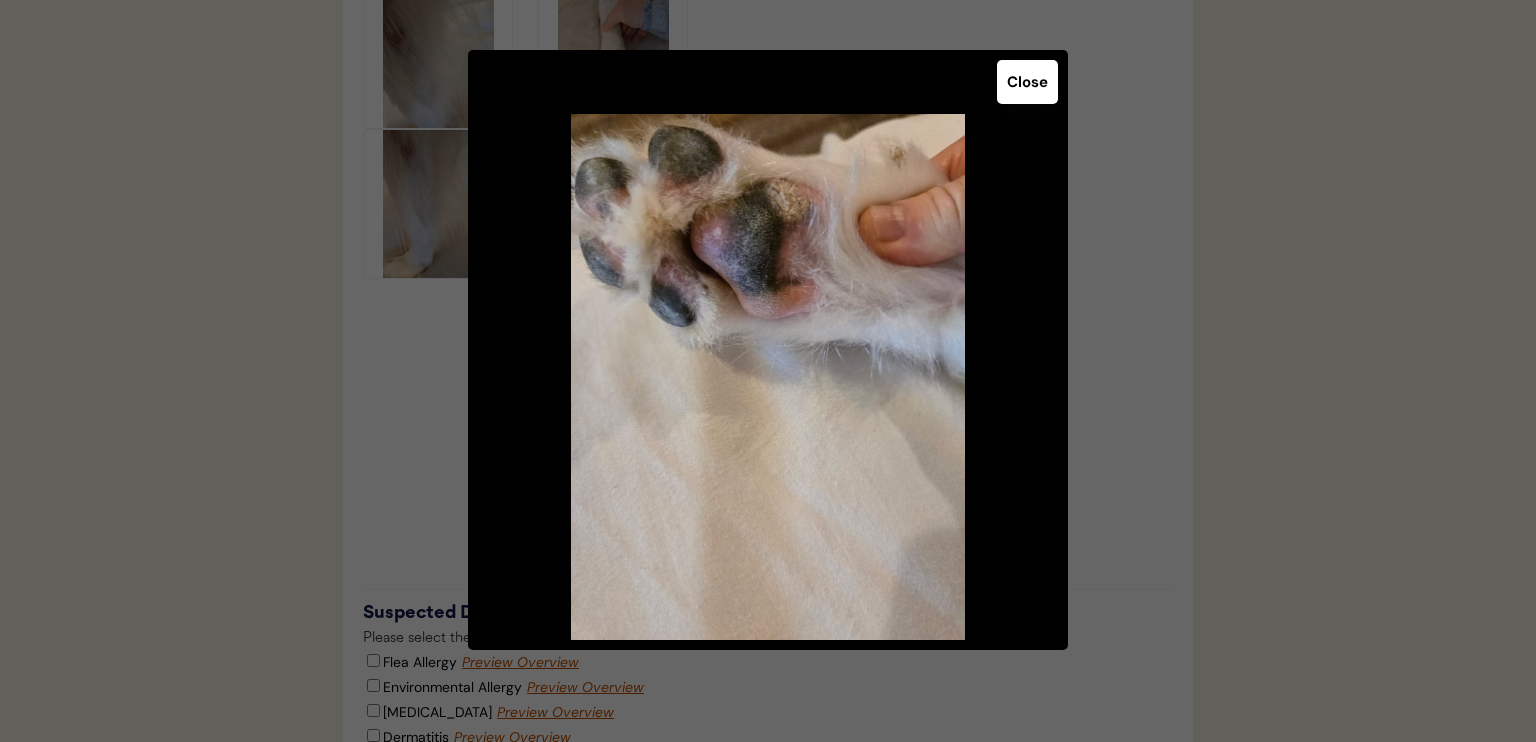 drag, startPoint x: 1026, startPoint y: 84, endPoint x: 1010, endPoint y: 103, distance: 24.839485 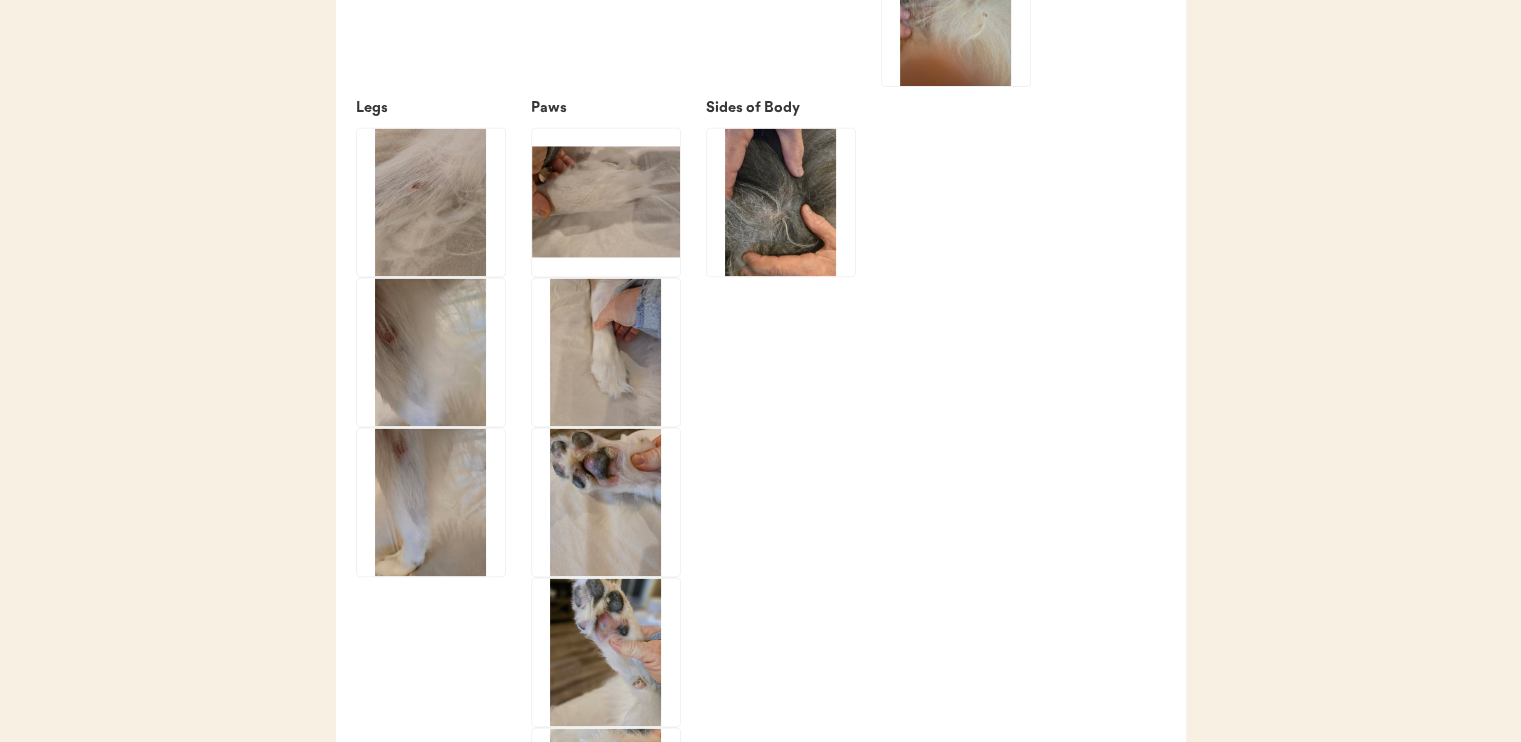 scroll, scrollTop: 3284, scrollLeft: 0, axis: vertical 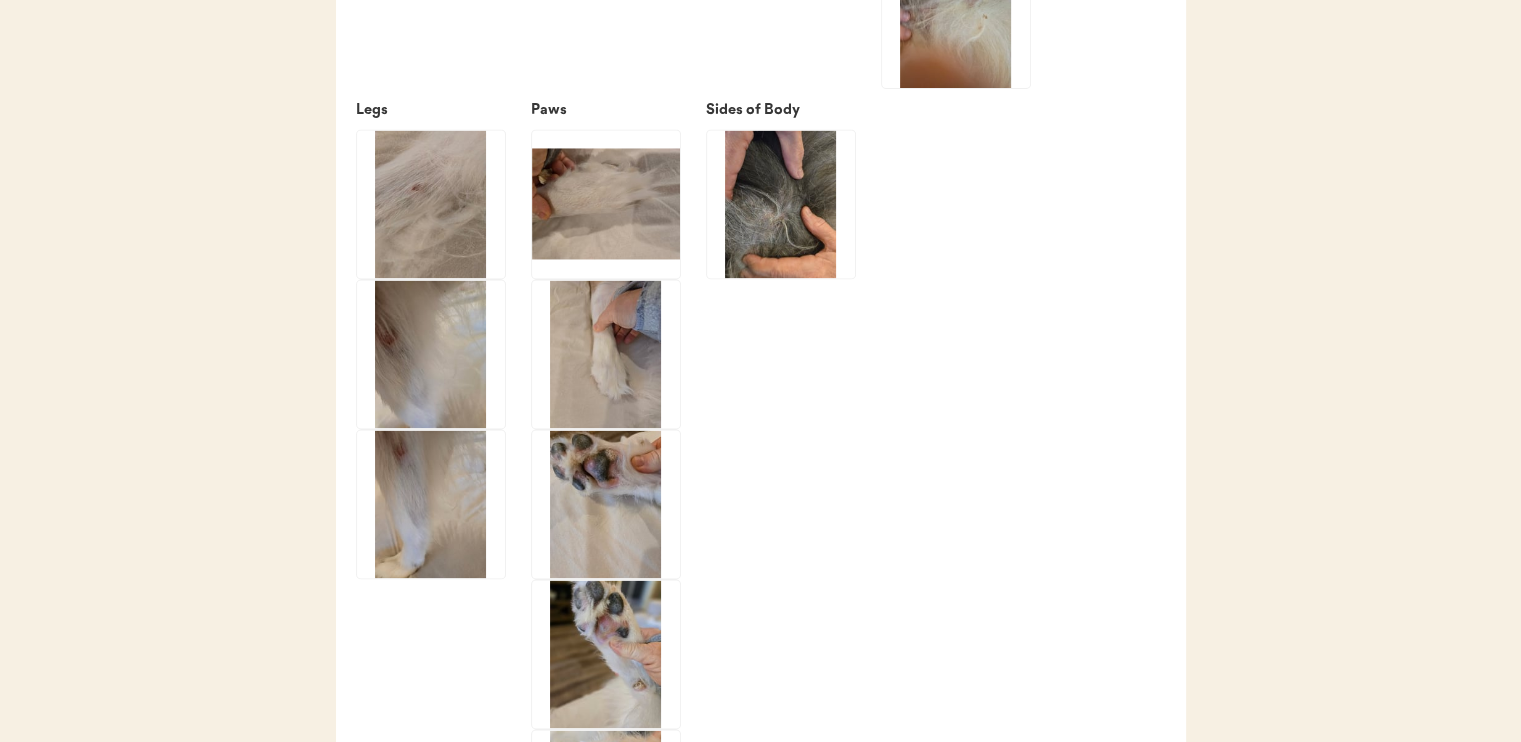 click 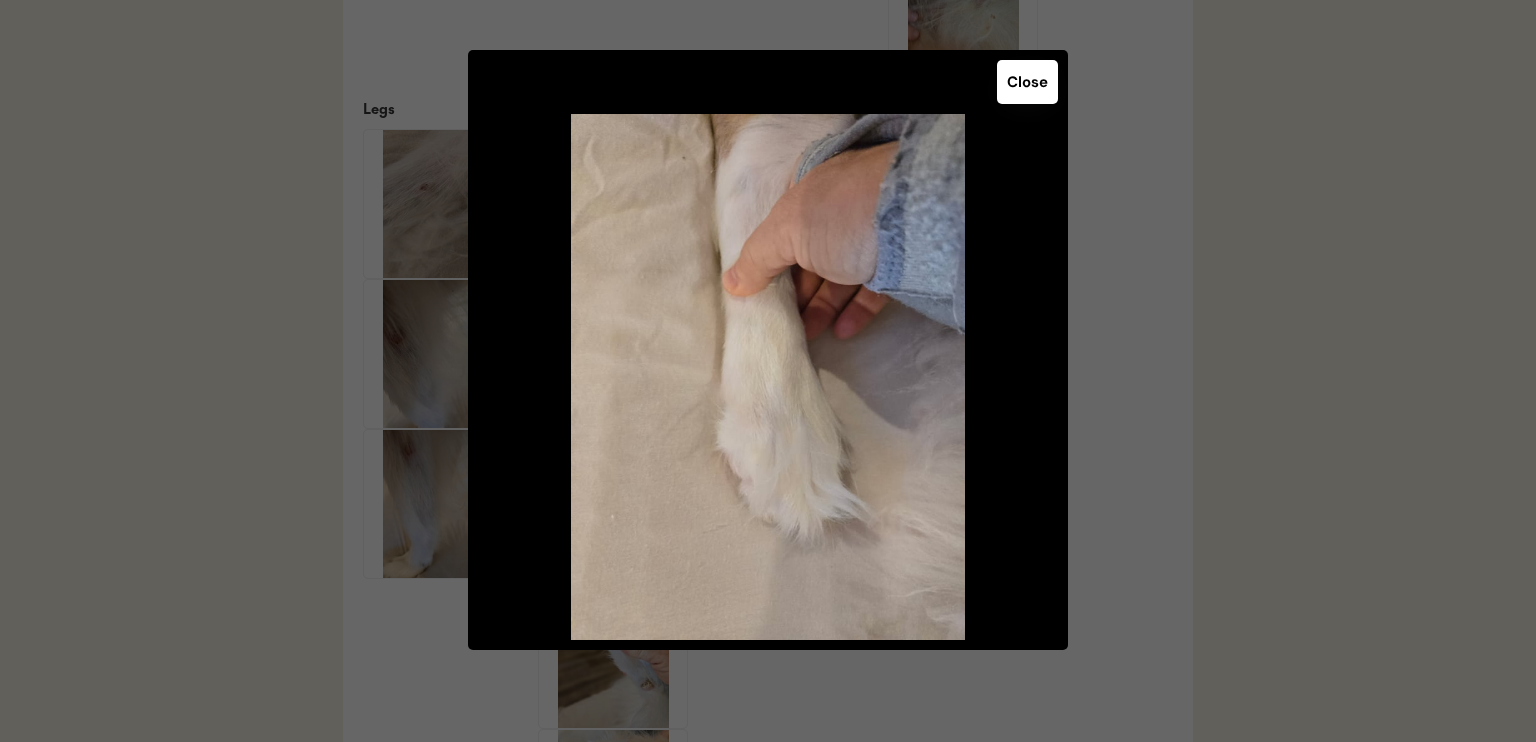 click on "Close" at bounding box center (1027, 82) 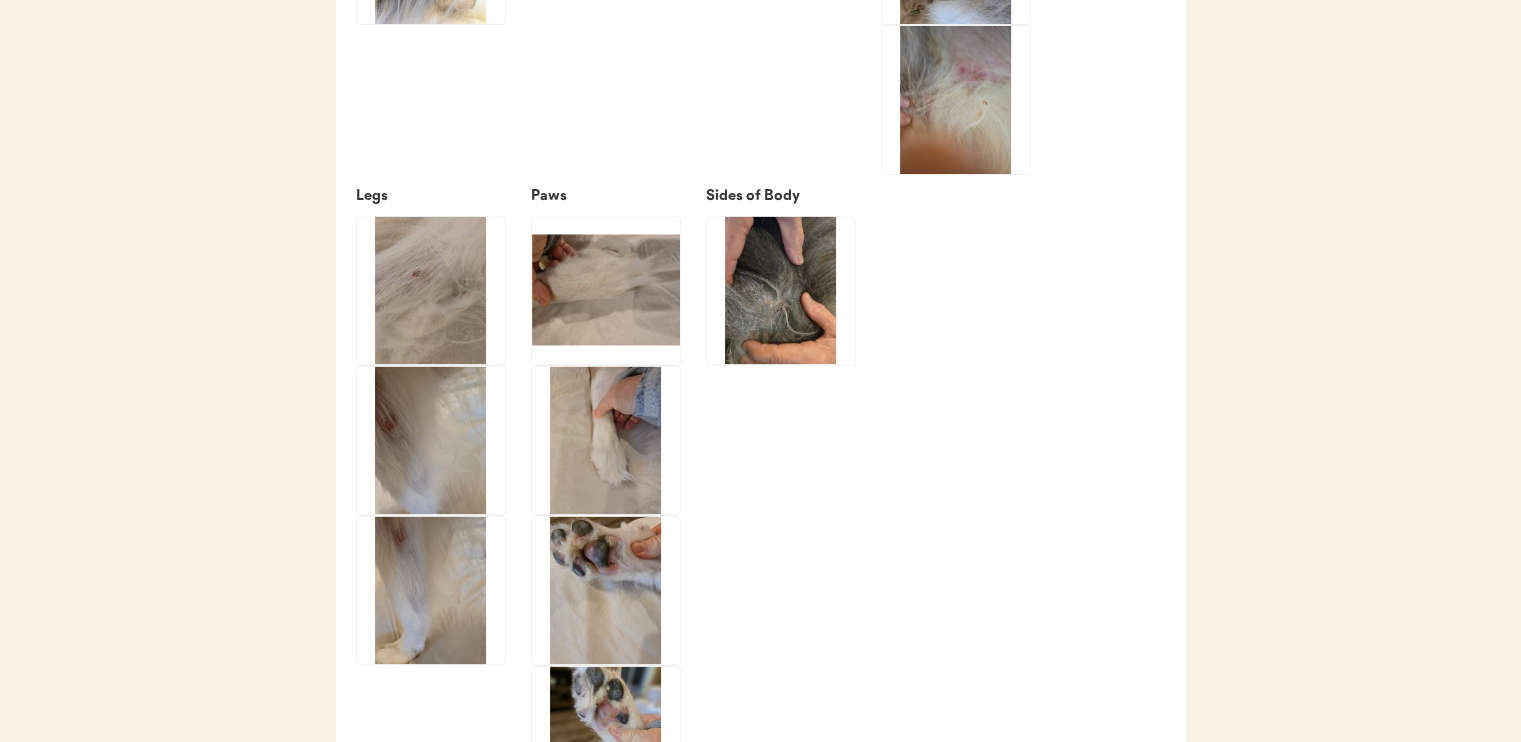 scroll, scrollTop: 2884, scrollLeft: 0, axis: vertical 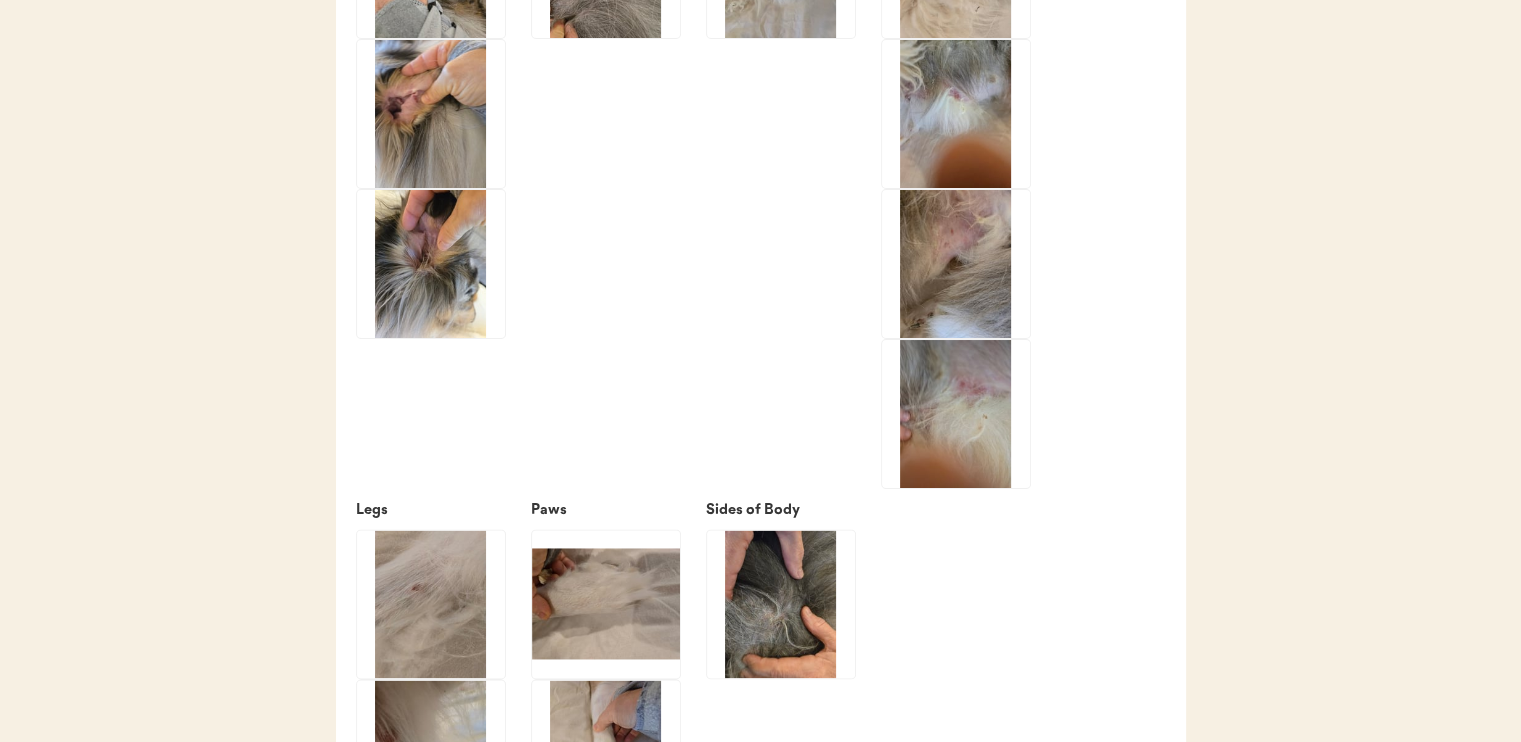 click 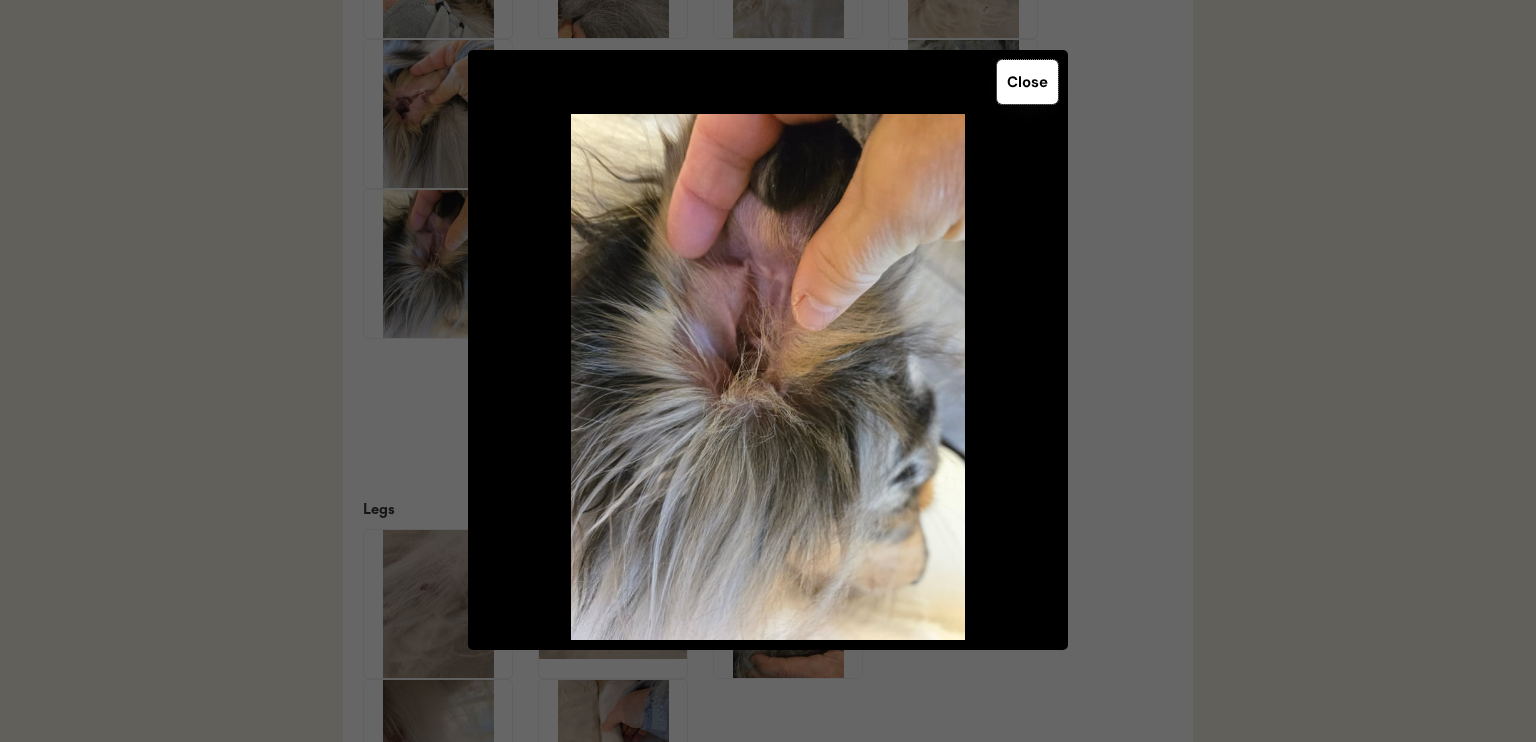 click on "Close" at bounding box center (1027, 82) 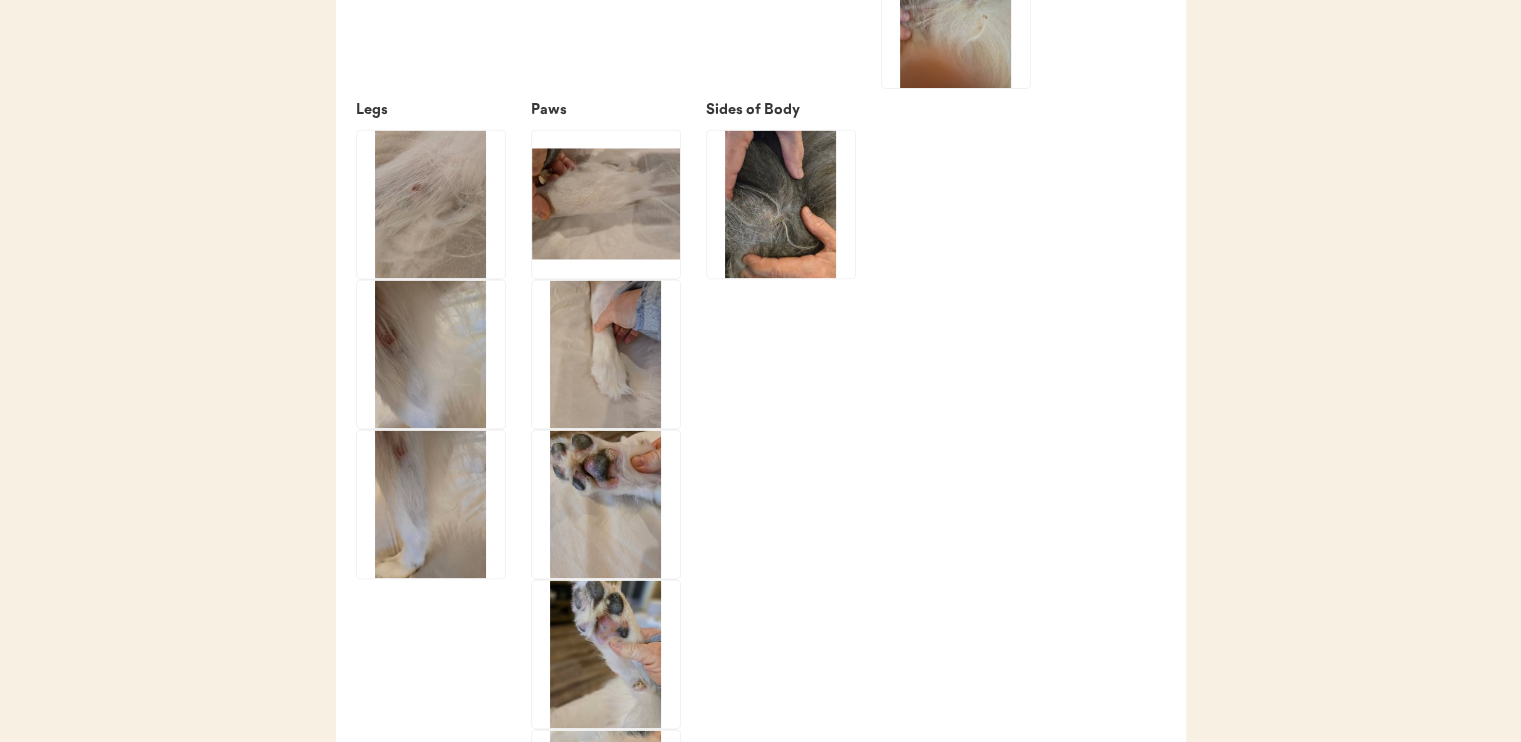 scroll, scrollTop: 3284, scrollLeft: 0, axis: vertical 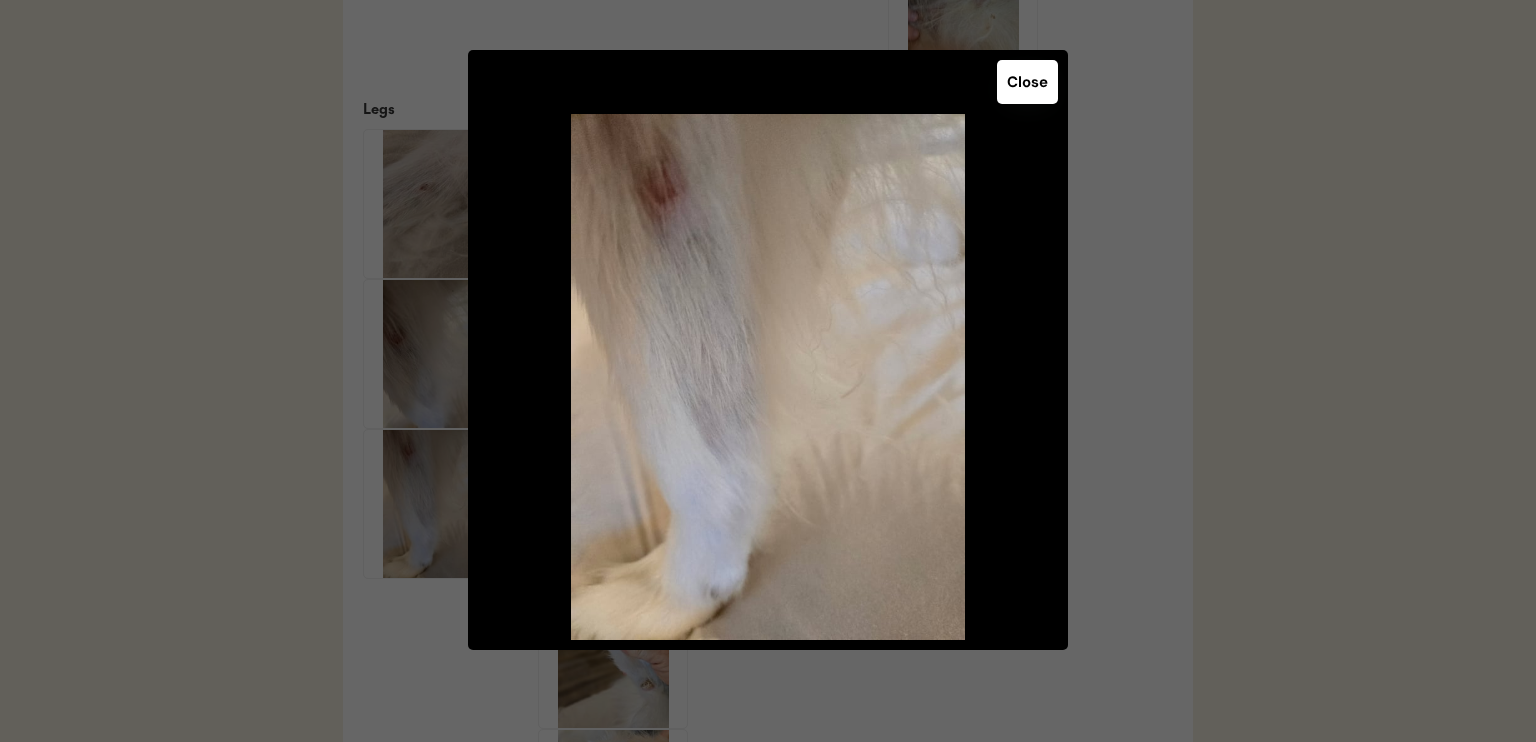 click on "Close" at bounding box center (1027, 82) 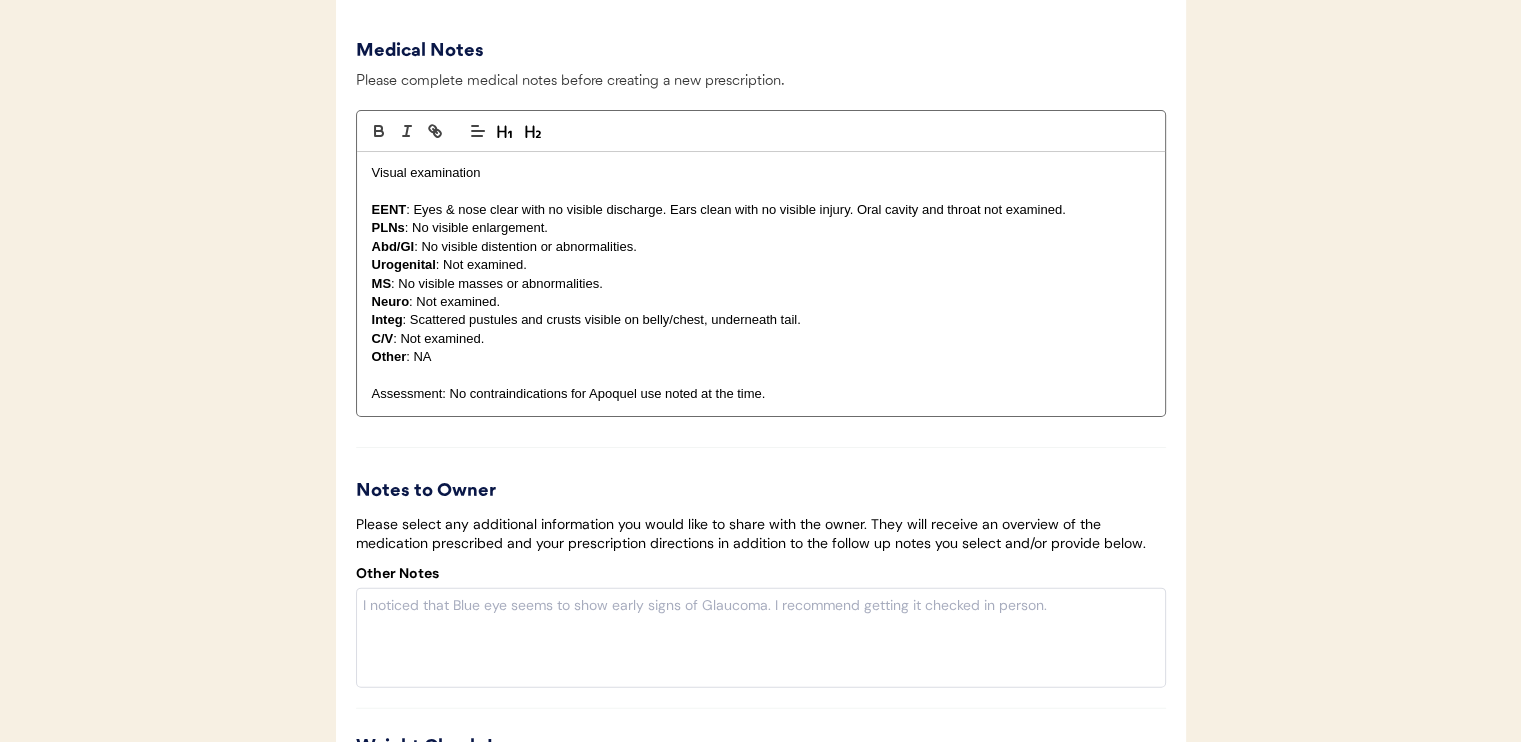 scroll, scrollTop: 4284, scrollLeft: 0, axis: vertical 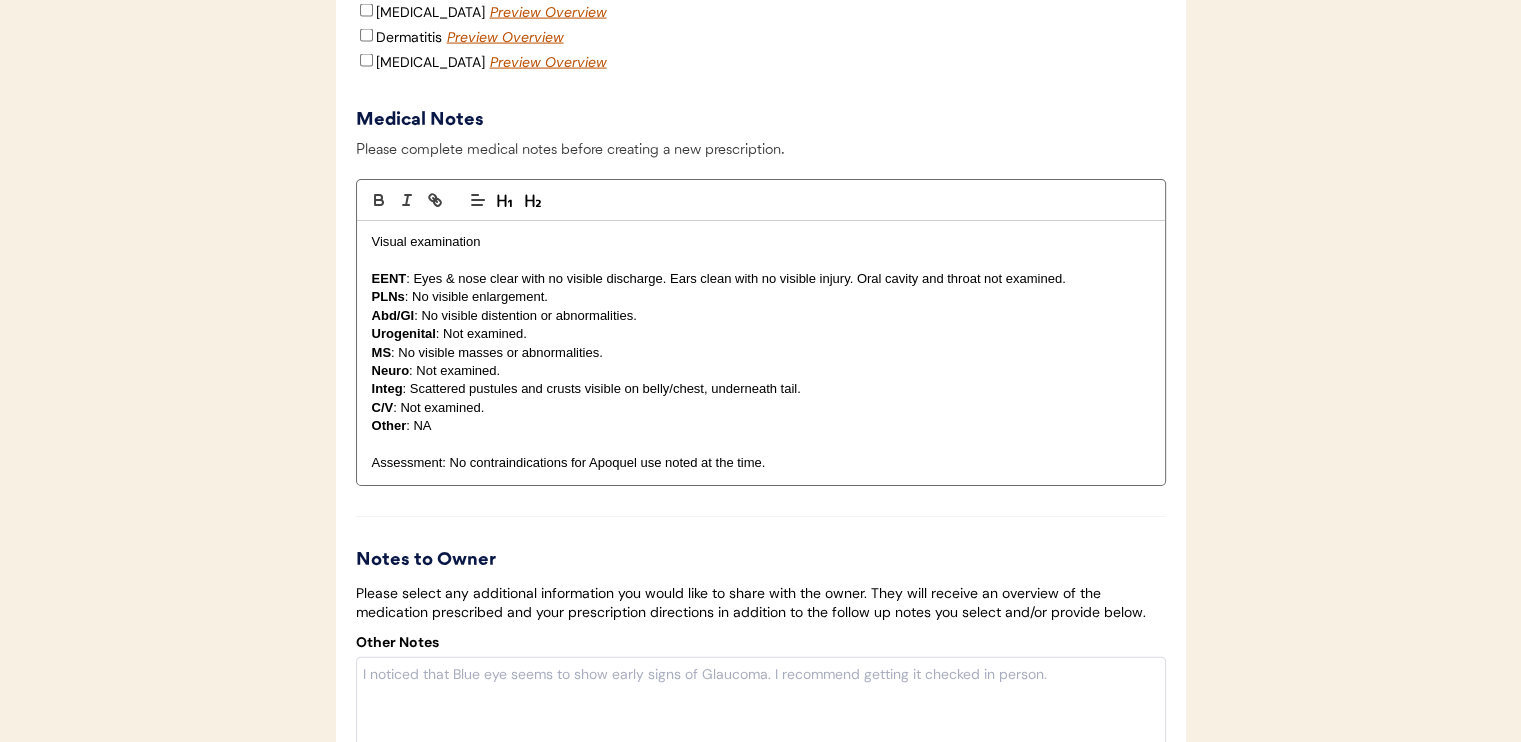 click on "Integ : Scattered pustules and crusts visible on belly/chest, underneath tail." at bounding box center (761, 389) 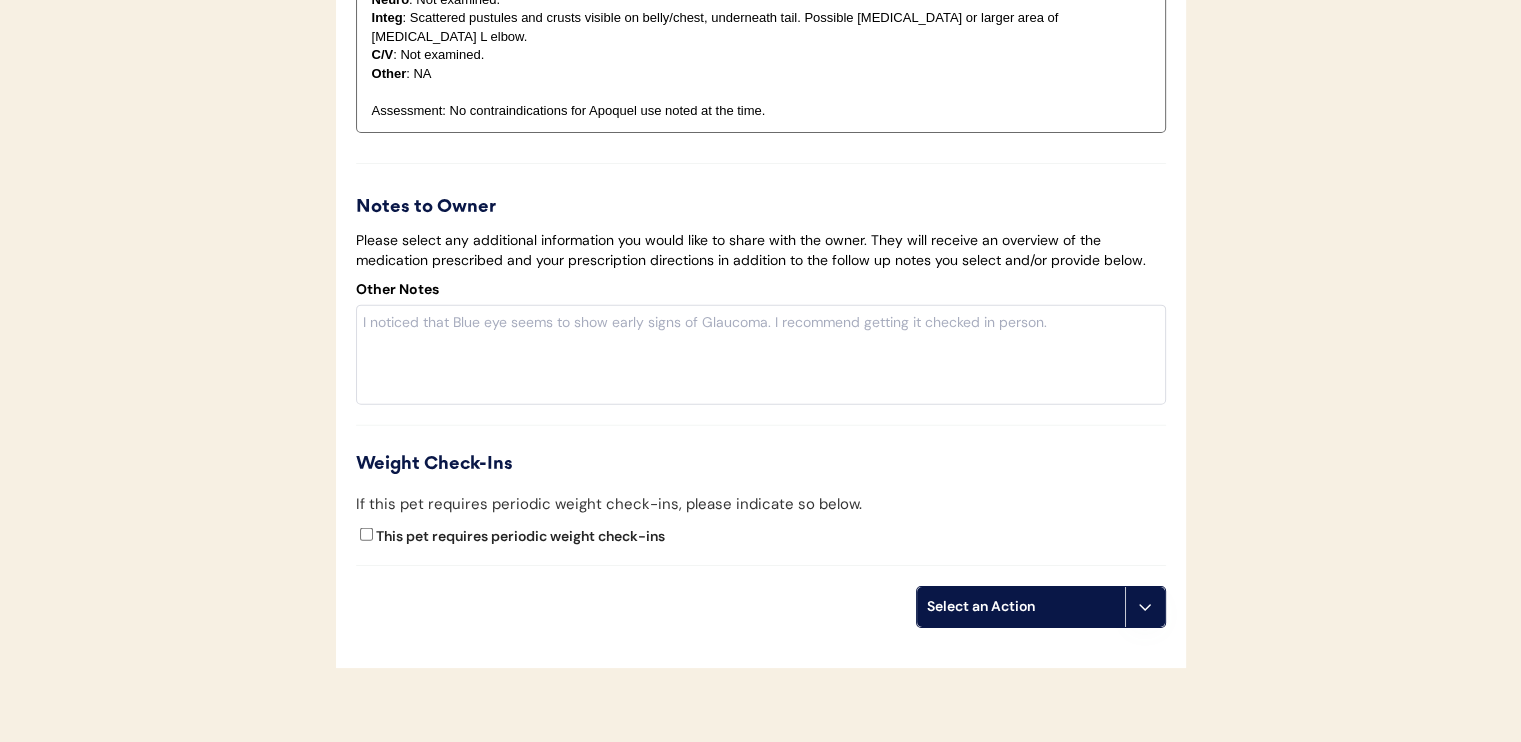 scroll, scrollTop: 4684, scrollLeft: 0, axis: vertical 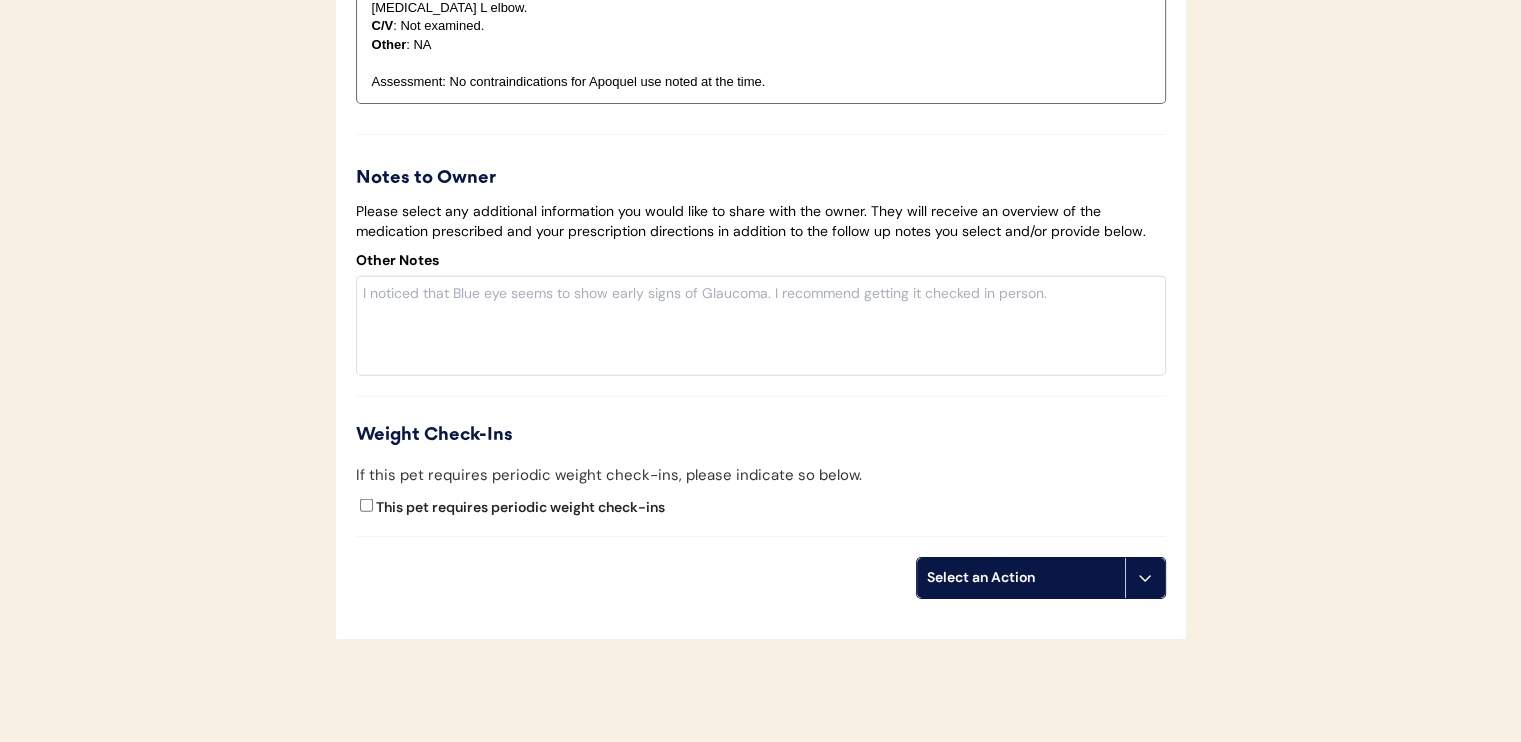 click on "Select an Action" at bounding box center (1021, 578) 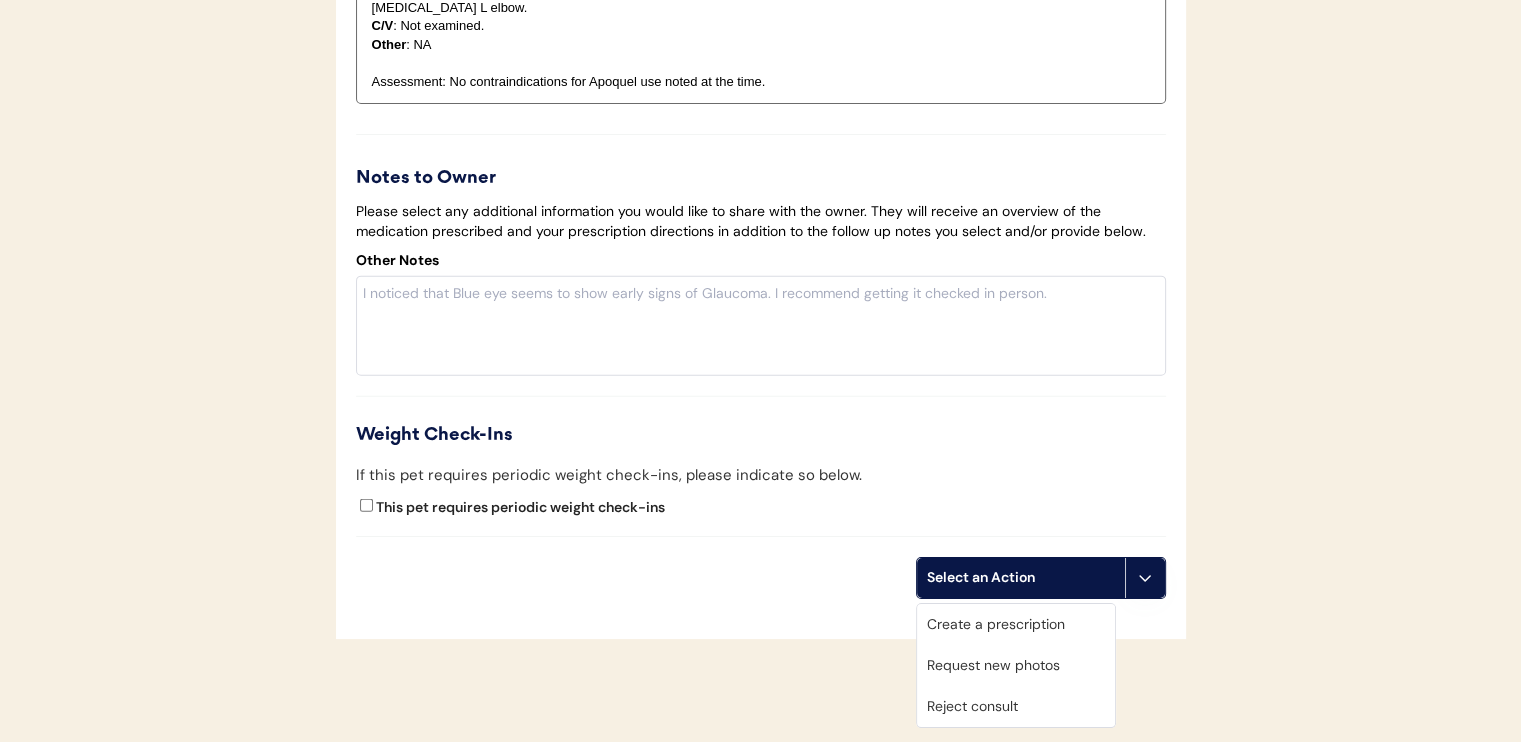 click on "Create a prescription" at bounding box center (1016, 624) 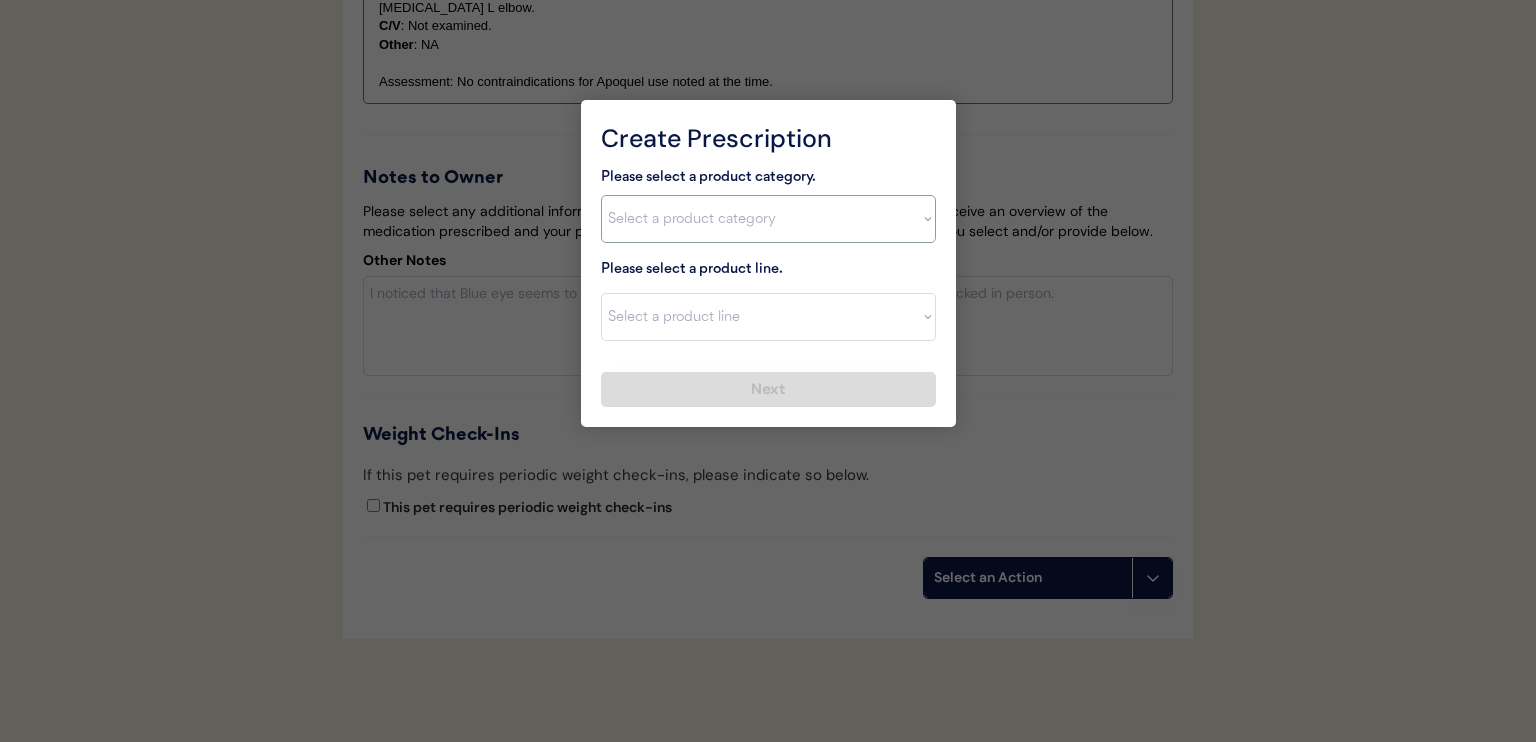 click on "Select a product category [MEDICAL_DATA] Antibiotics Anxiety Combo [MEDICAL_DATA] Prevention Flea & Tick [MEDICAL_DATA]" at bounding box center (768, 219) 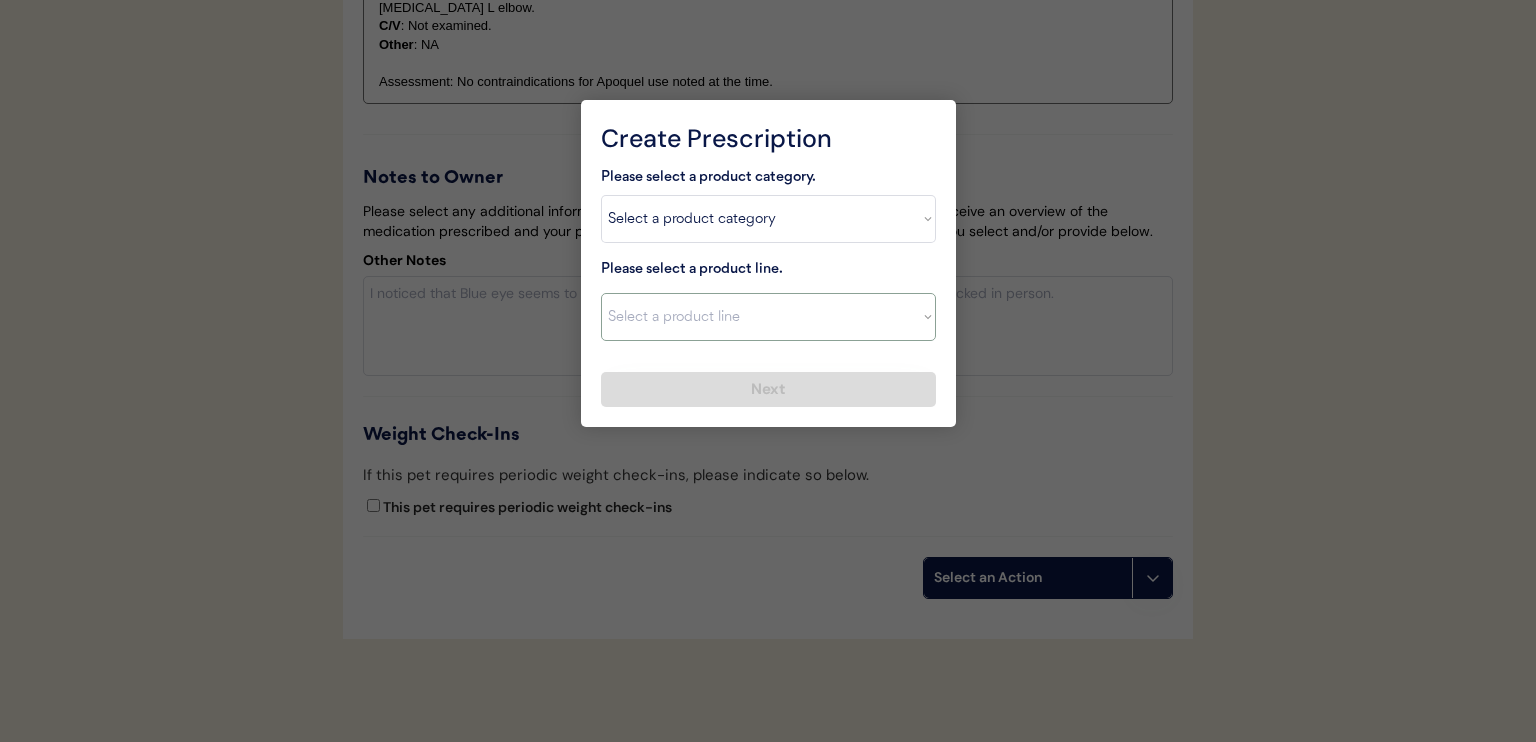 click on "Select a product line Apoquel Chewable Tablet Apoquel Tablet [MEDICAL_DATA] DermaBenSs Shampoo [MEDICAL_DATA] Mal-A-Ket Shampoo Mal-A-Ket Wipes Malaseb Shampoo MiconaHex+Triz Mousse MiconaHex+Triz Wipes [MEDICAL_DATA] [MEDICAL_DATA]-P" at bounding box center [768, 317] 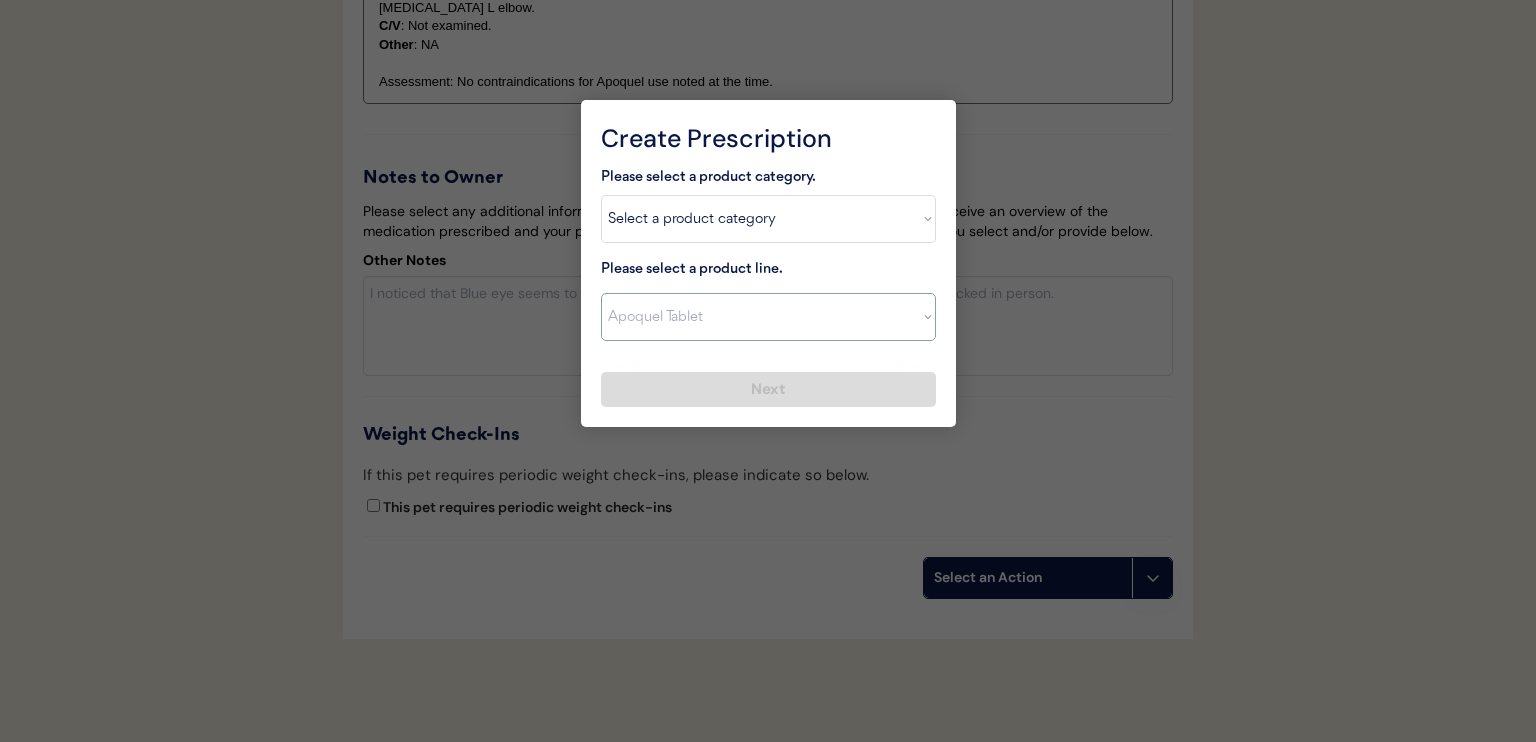 click on "Select a product line Apoquel Chewable Tablet Apoquel Tablet [MEDICAL_DATA] DermaBenSs Shampoo [MEDICAL_DATA] Mal-A-Ket Shampoo Mal-A-Ket Wipes Malaseb Shampoo MiconaHex+Triz Mousse MiconaHex+Triz Wipes [MEDICAL_DATA] [MEDICAL_DATA]-P" at bounding box center [768, 317] 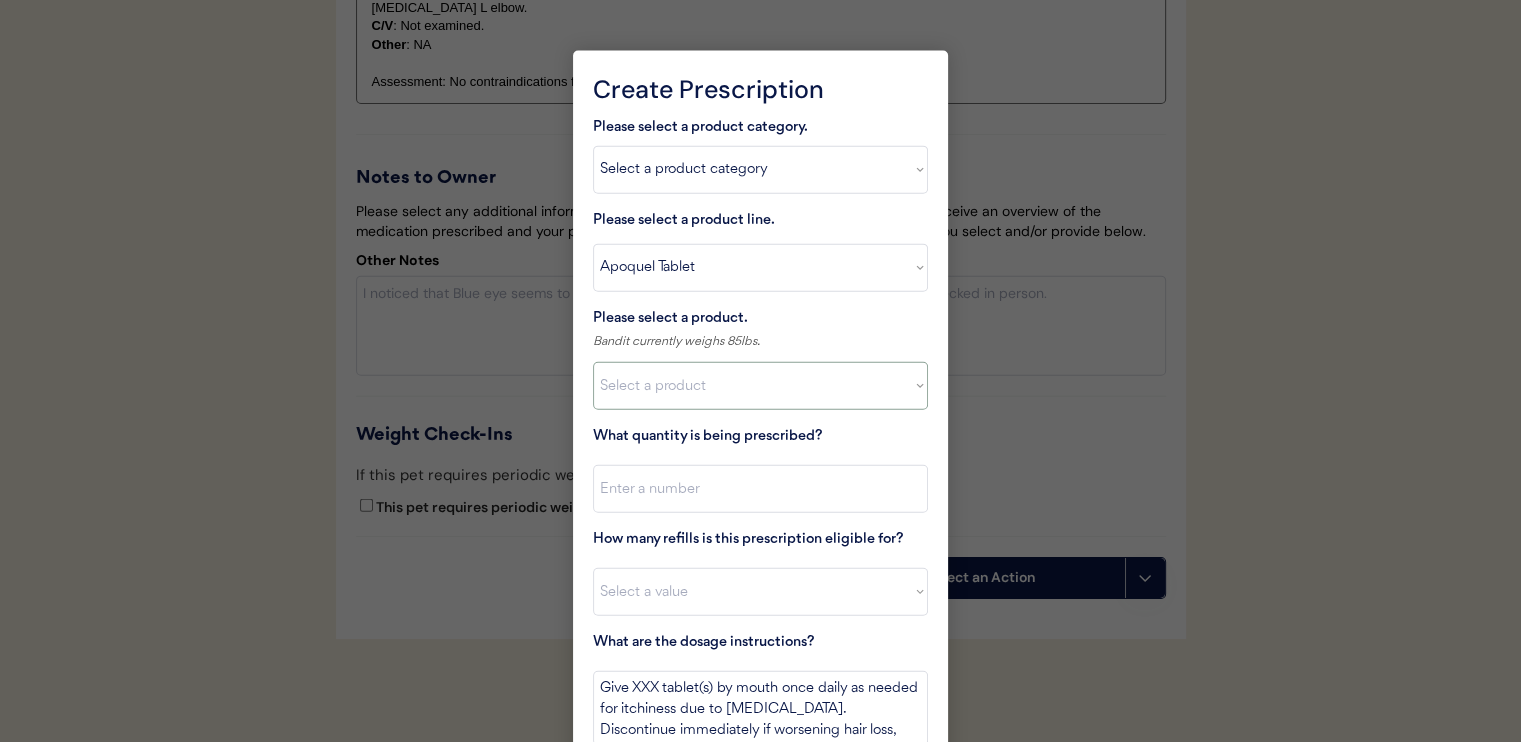 click on "Select a product Apoquel Tablet (16 mg) Apoquel Tablet (3.6 mg) Apoquel Tablet (5.4 mg)" at bounding box center [760, 386] 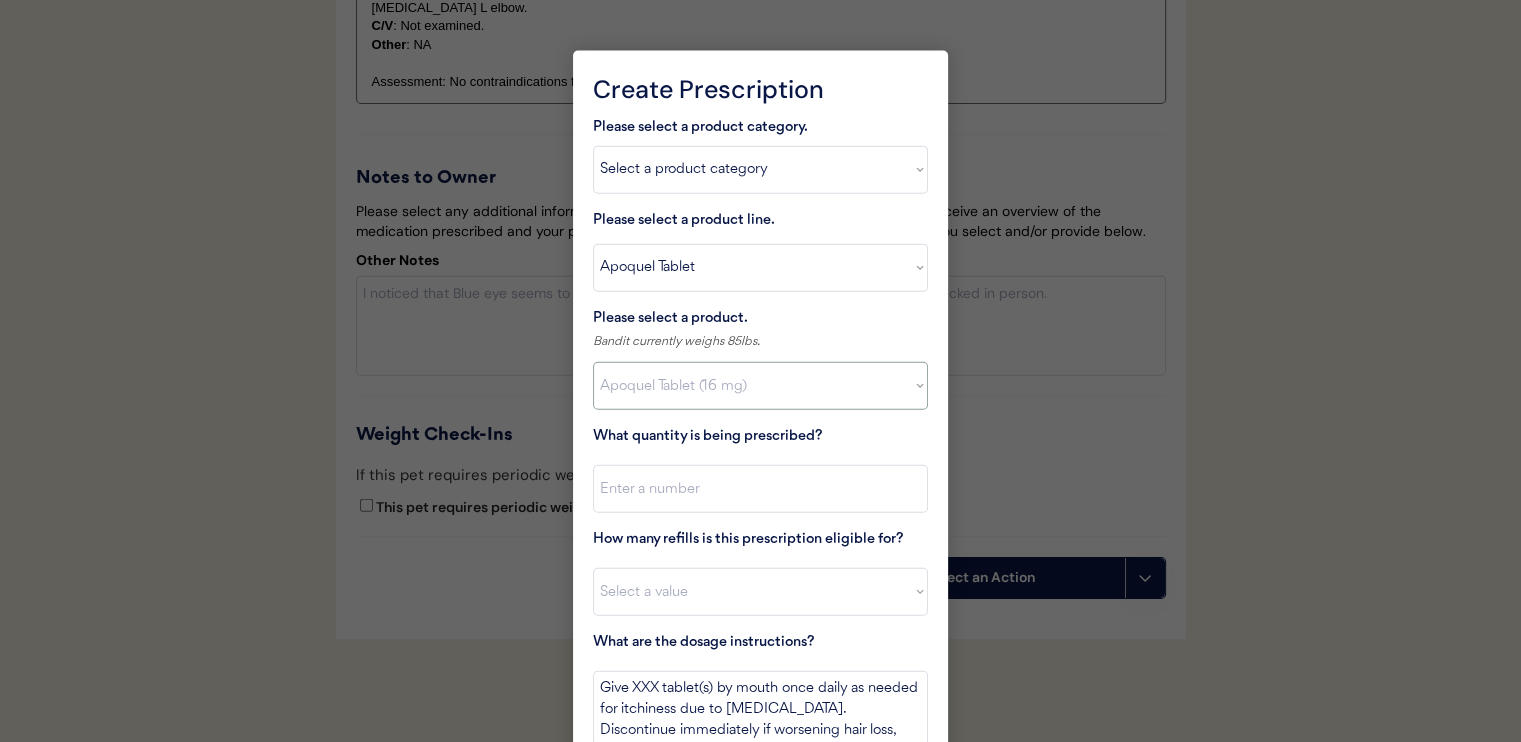 click on "Select a product Apoquel Tablet (16 mg) Apoquel Tablet (3.6 mg) Apoquel Tablet (5.4 mg)" at bounding box center (760, 386) 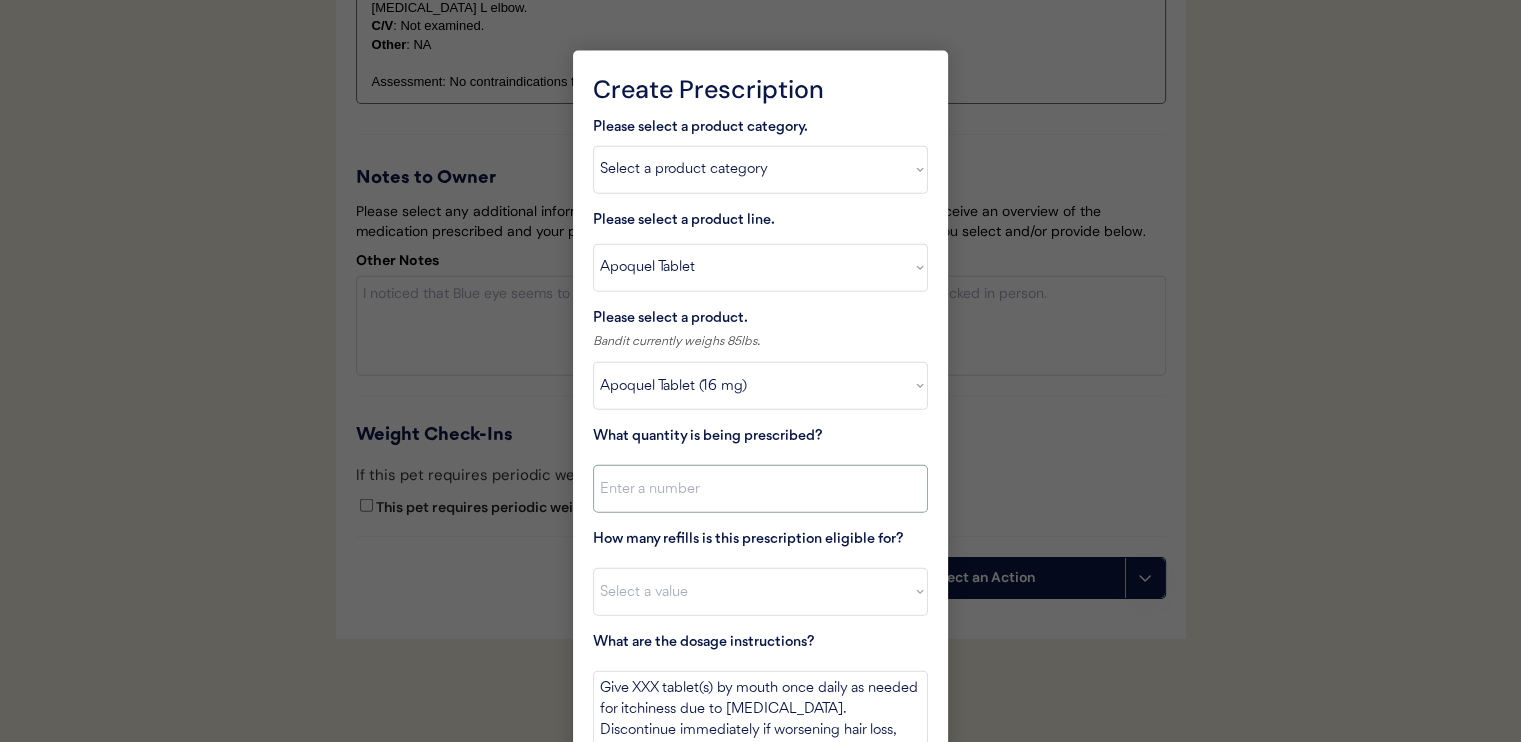 click at bounding box center (760, 489) 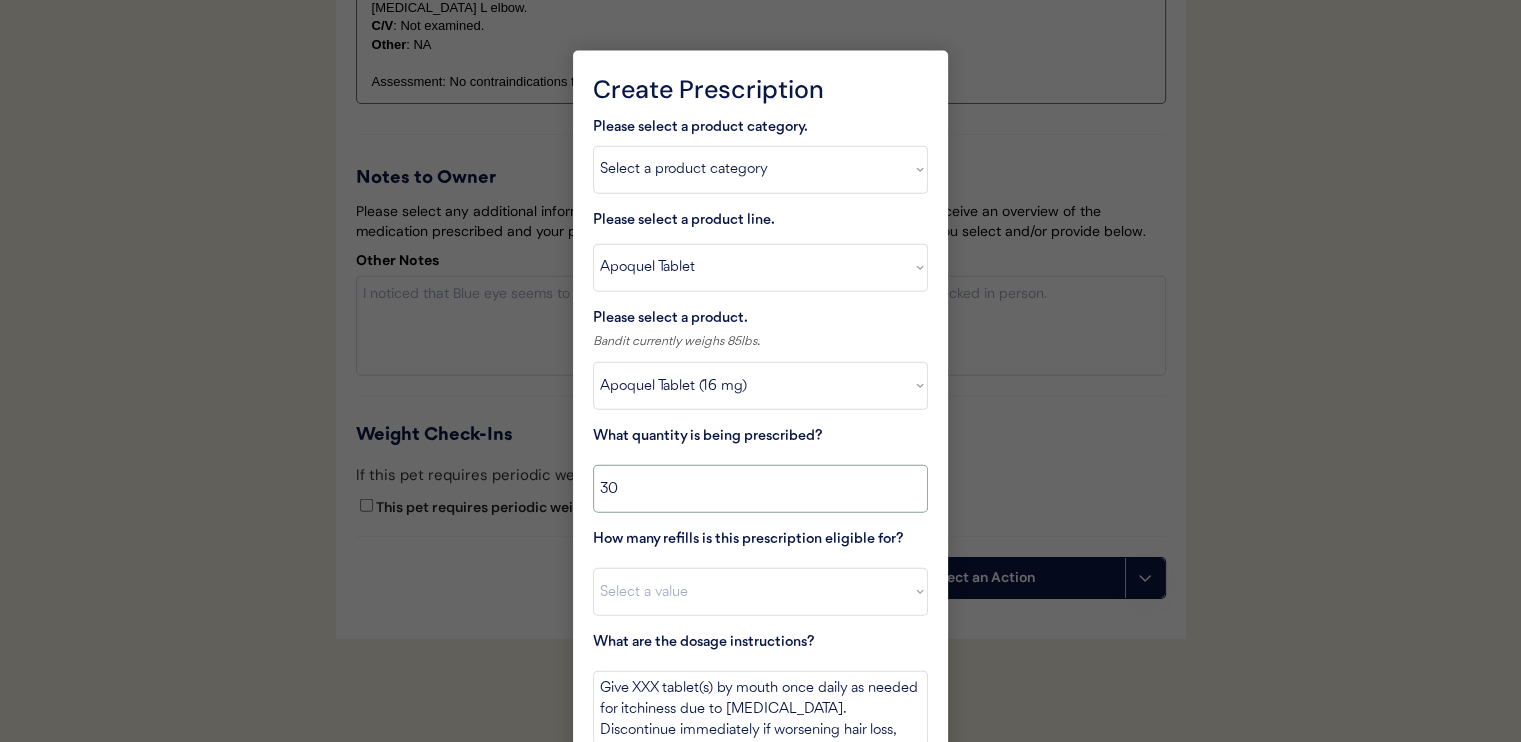 type on "30" 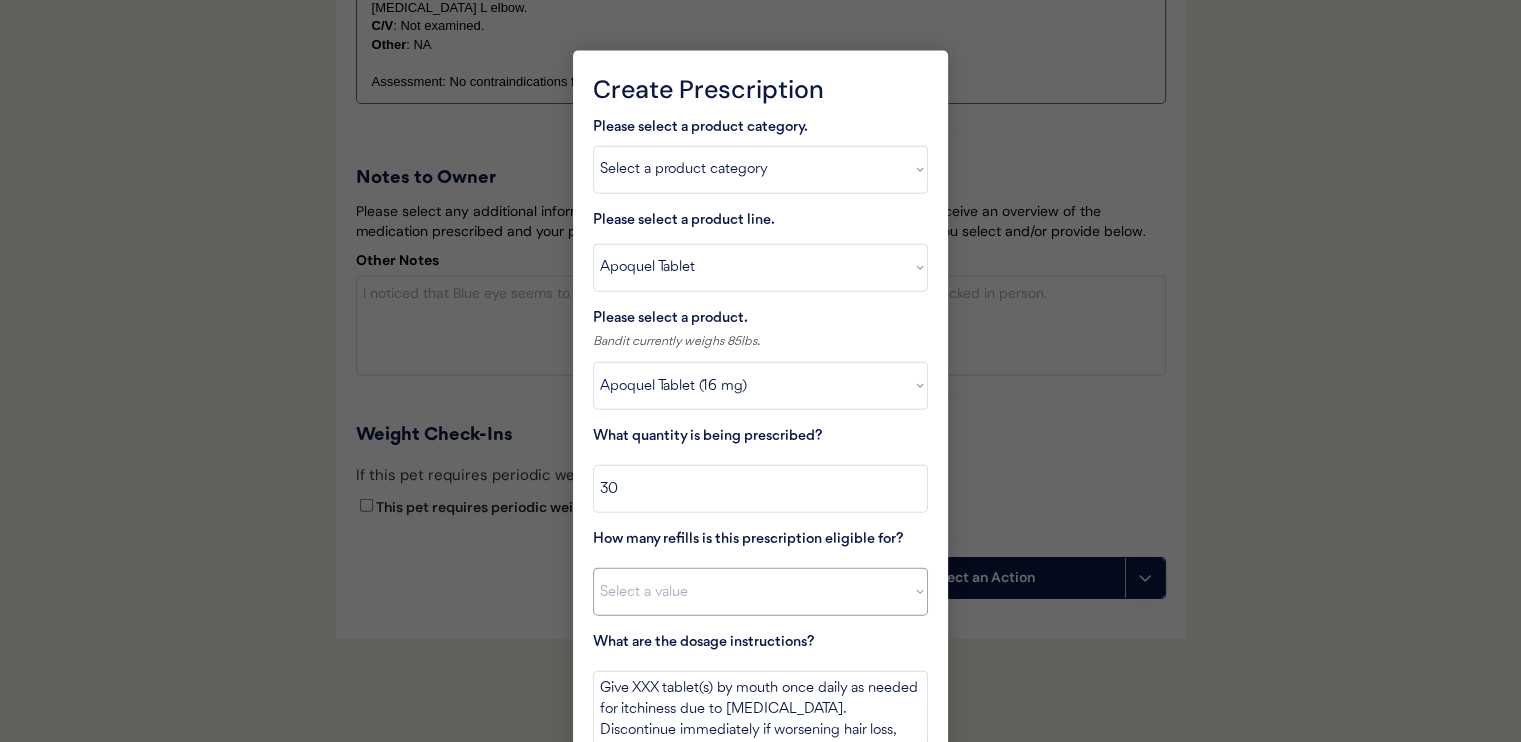 click on "Select a value 0 1 2 3 4 5 6 7 8 10 11" at bounding box center [760, 592] 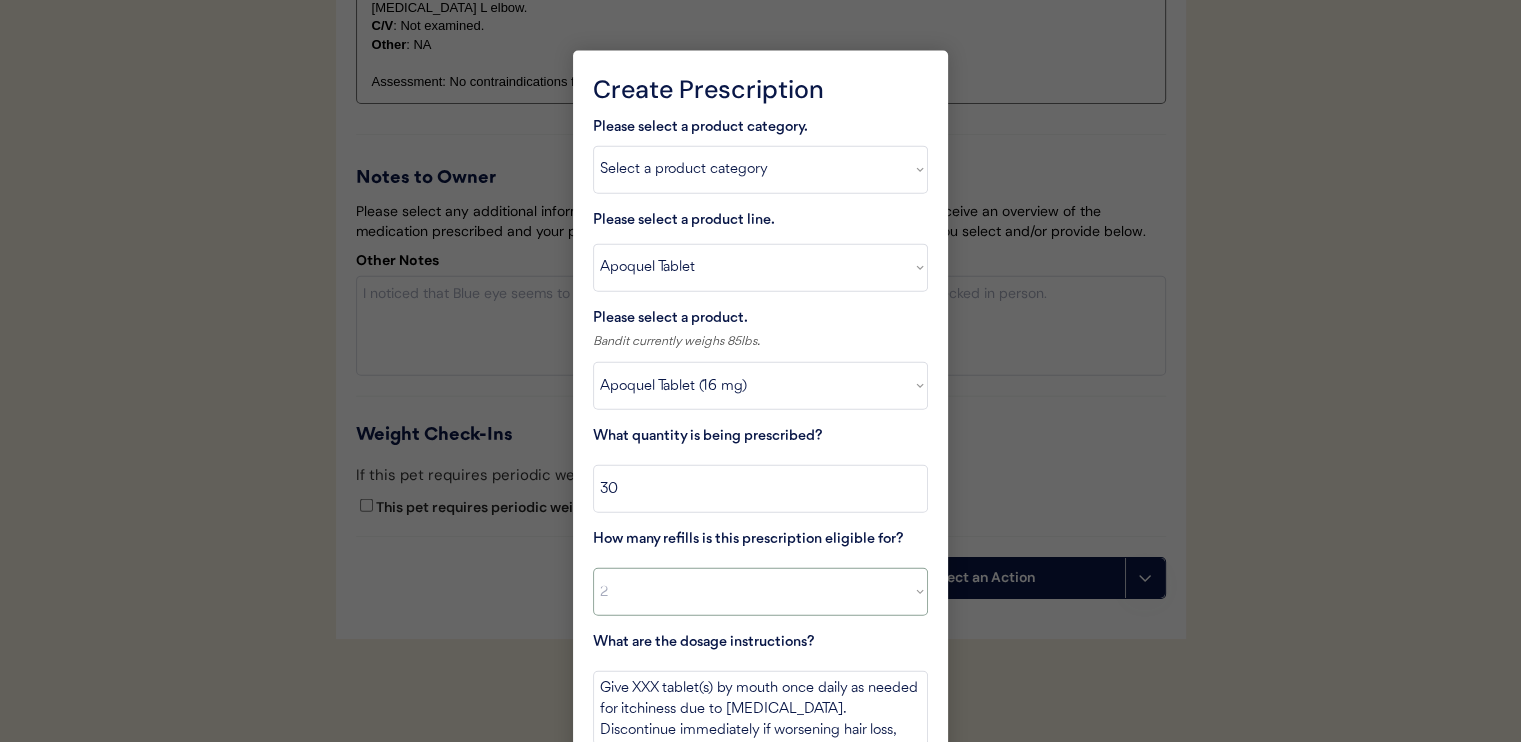 click on "Select a value 0 1 2 3 4 5 6 7 8 10 11" at bounding box center (760, 592) 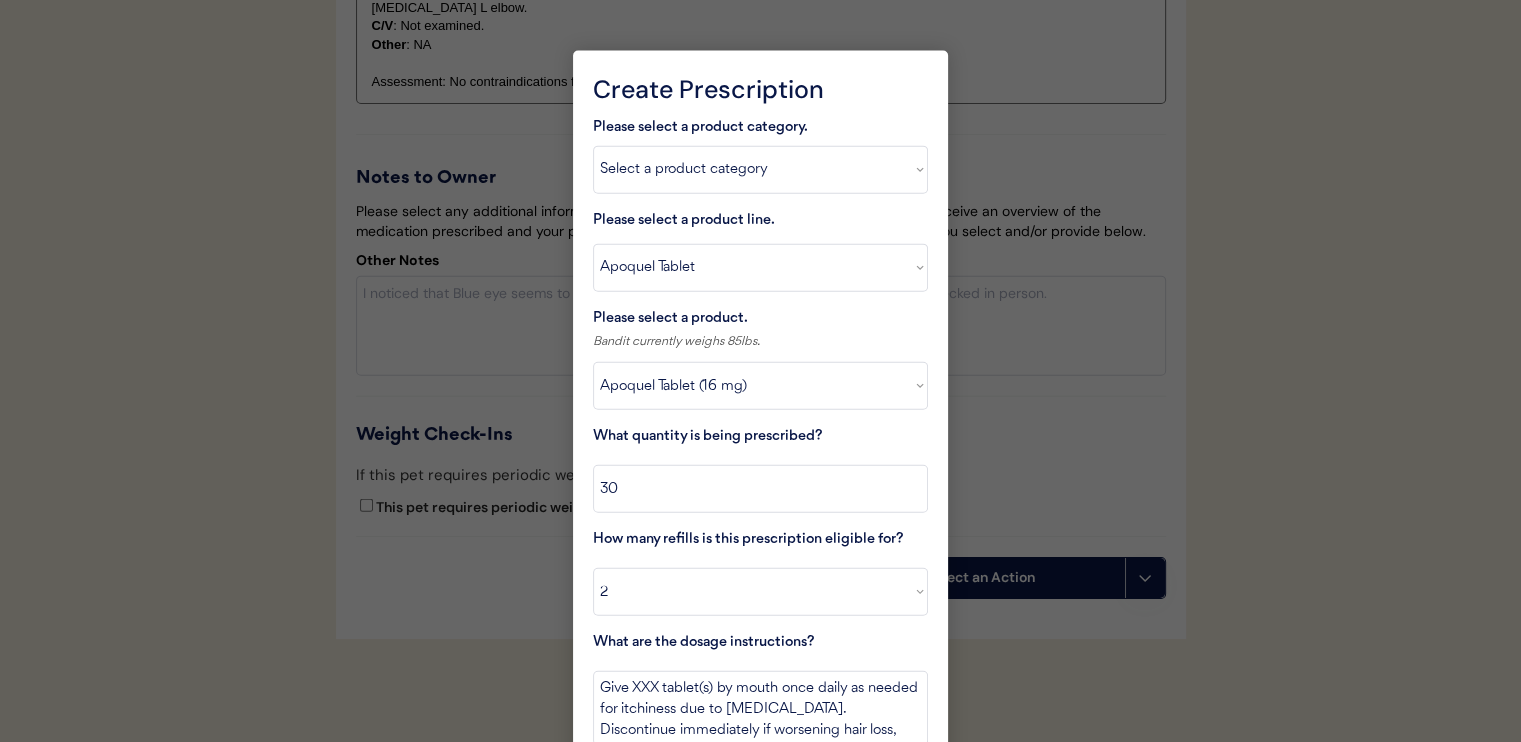 scroll, scrollTop: 4784, scrollLeft: 0, axis: vertical 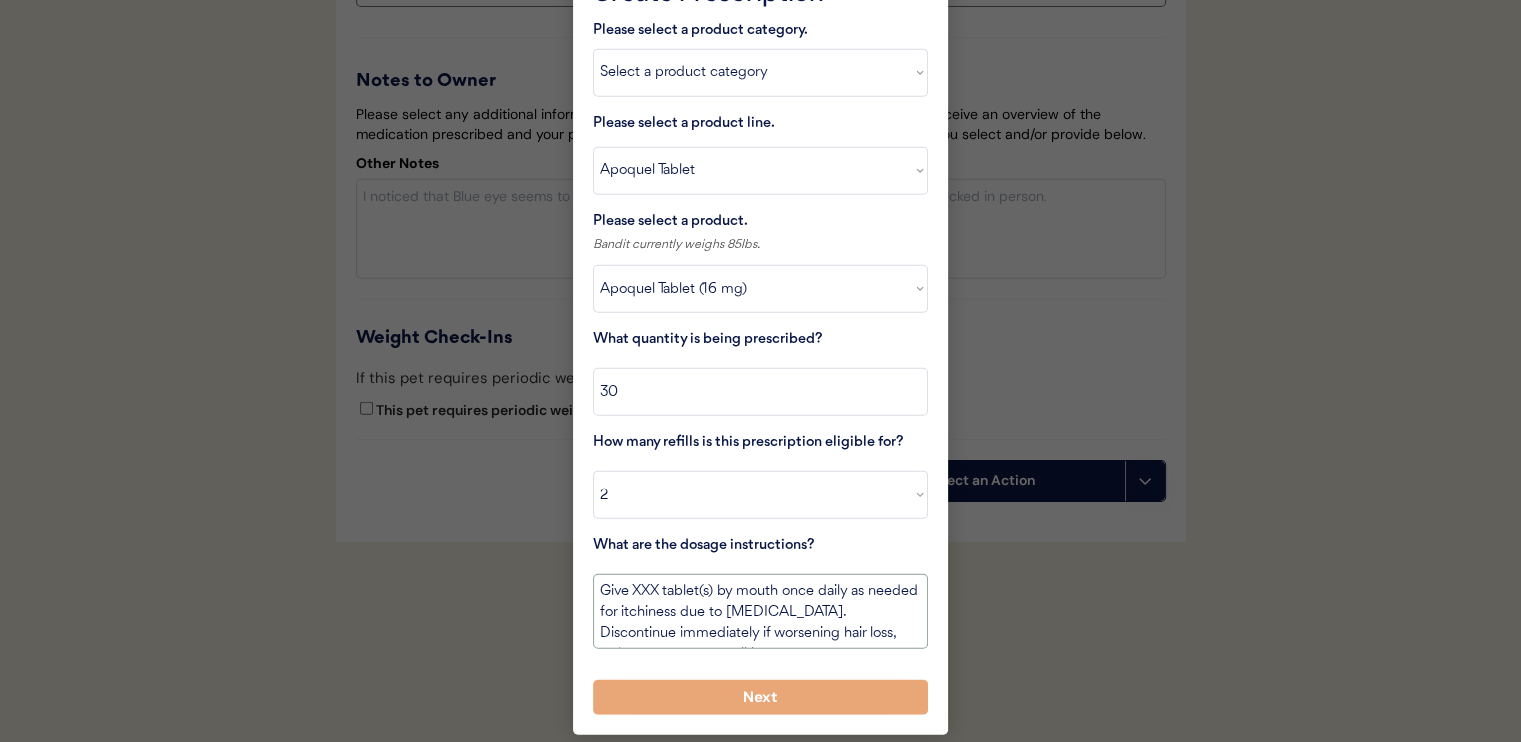click on "Give XXX tablet(s) by mouth once daily as needed for itchiness due to [MEDICAL_DATA]. Discontinue immediately if worsening hair loss, rash, or numerous small lumps appear." at bounding box center [760, 611] 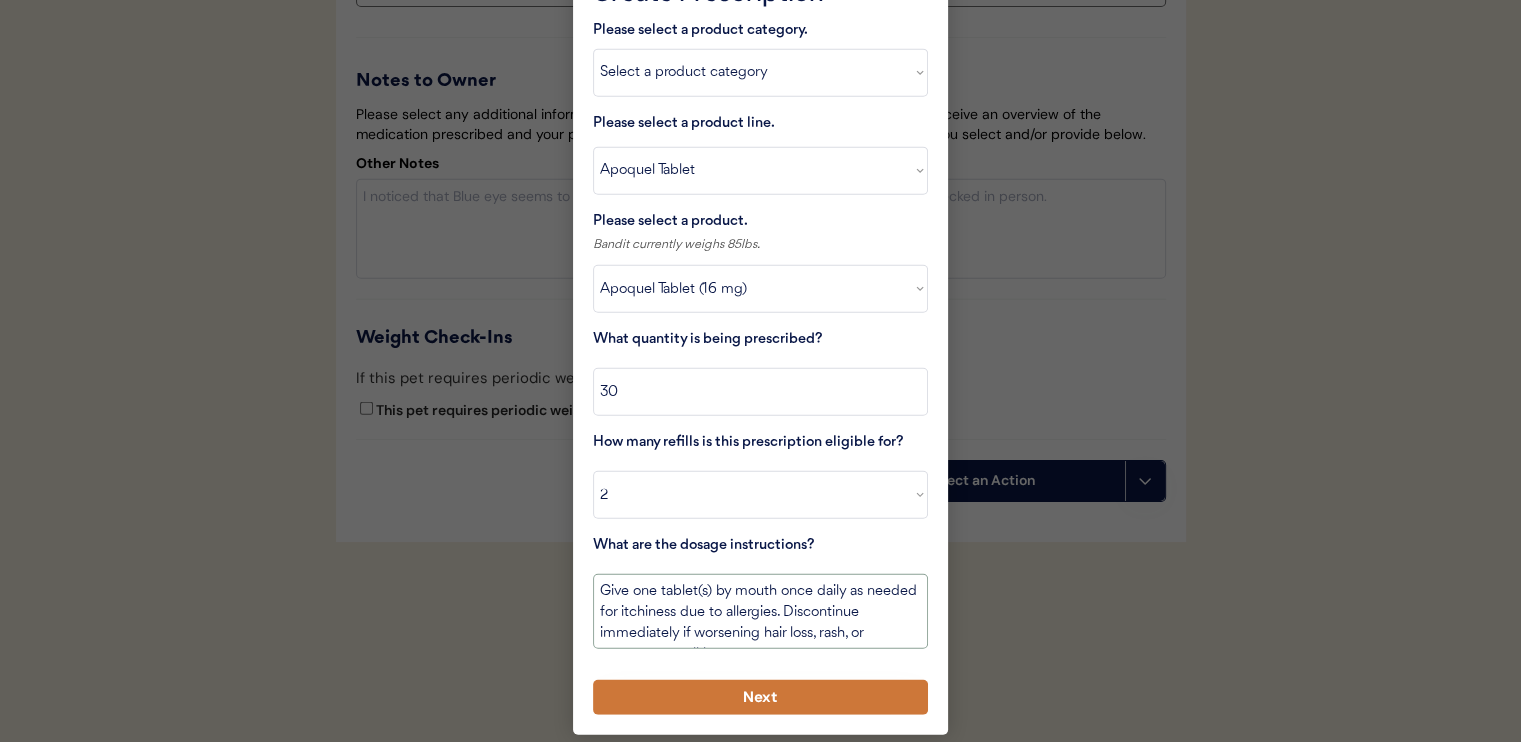 type on "Give one tablet(s) by mouth once daily as needed for itchiness due to allergies. Discontinue immediately if worsening hair loss, rash, or numerous small lumps appear." 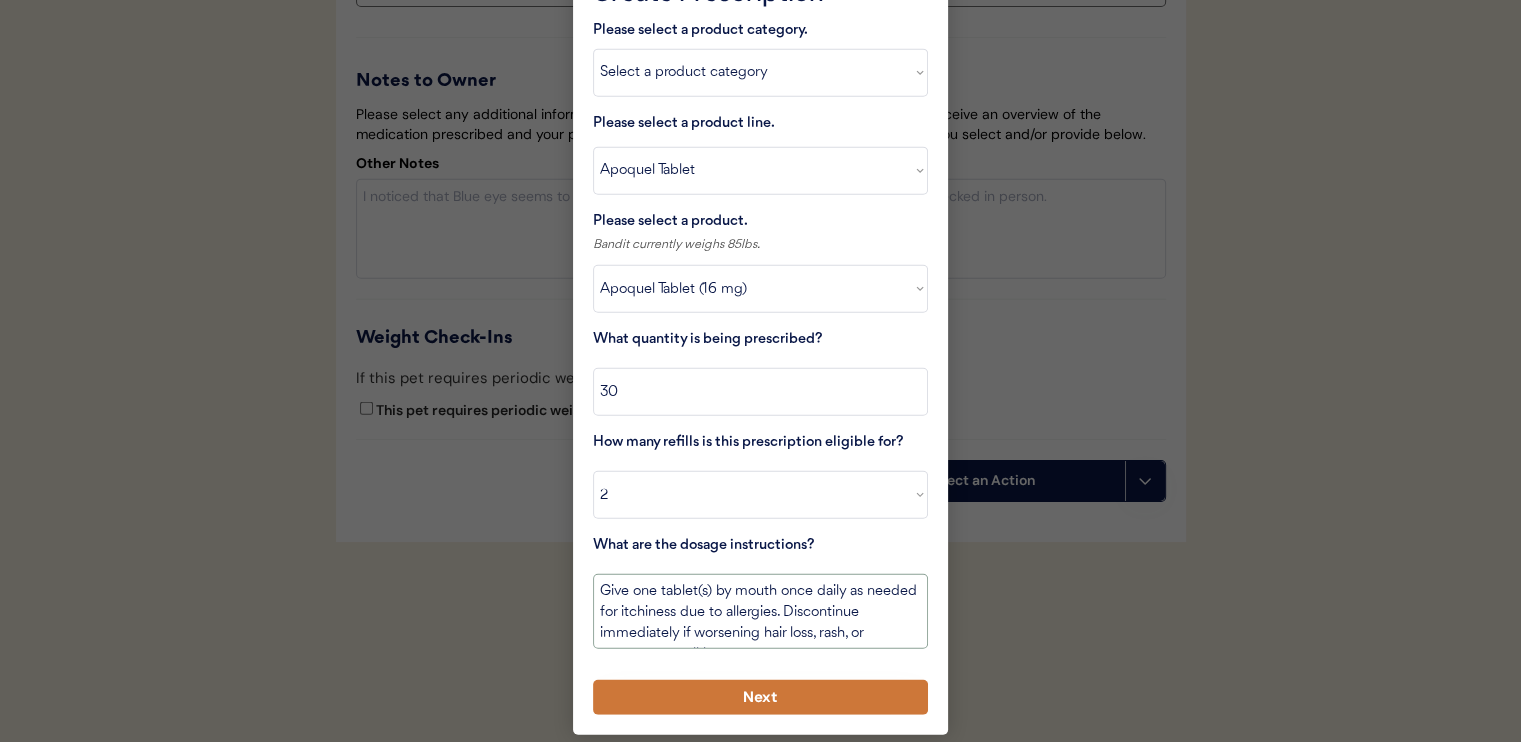 click on "Next" at bounding box center (760, 697) 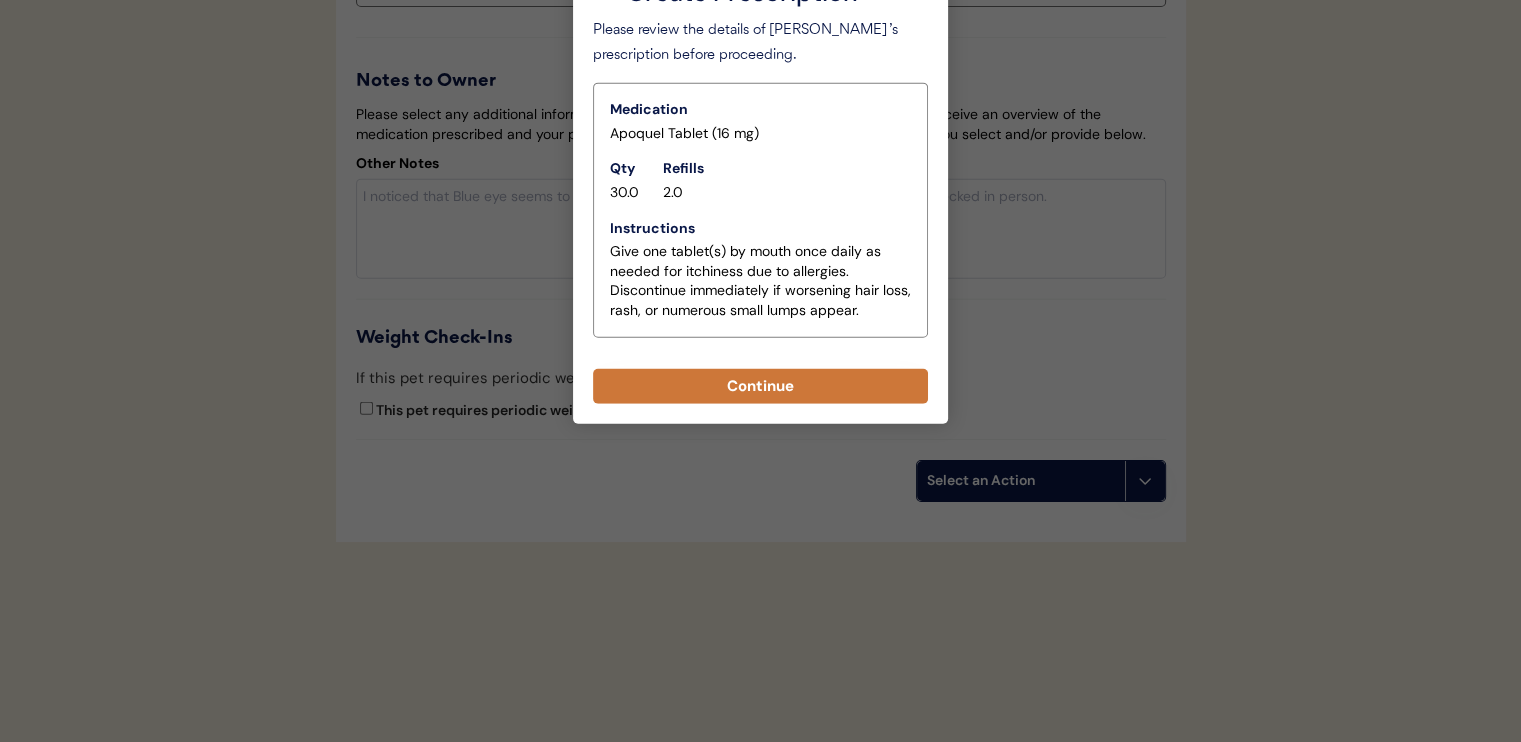 click on "Continue" at bounding box center (760, 386) 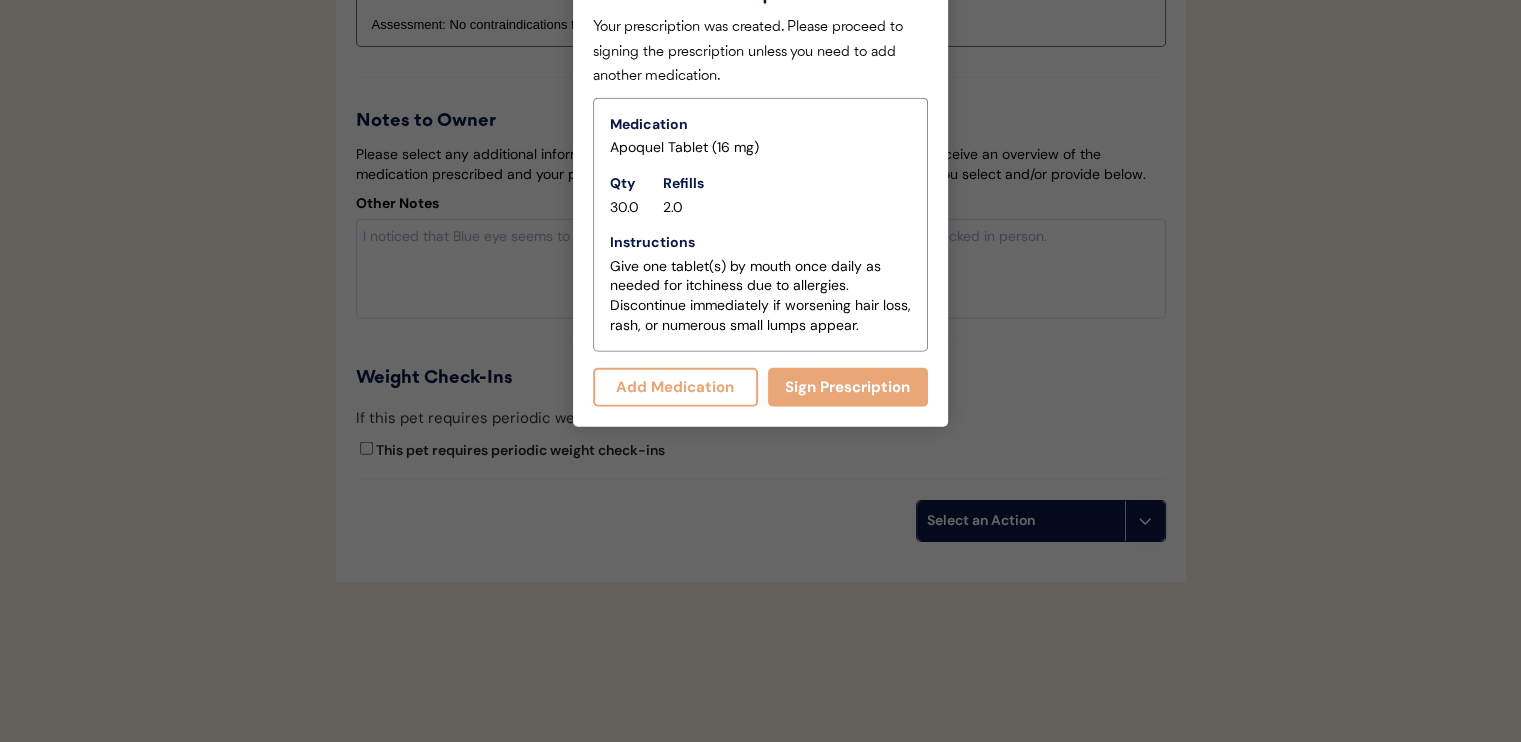 scroll, scrollTop: 4827, scrollLeft: 0, axis: vertical 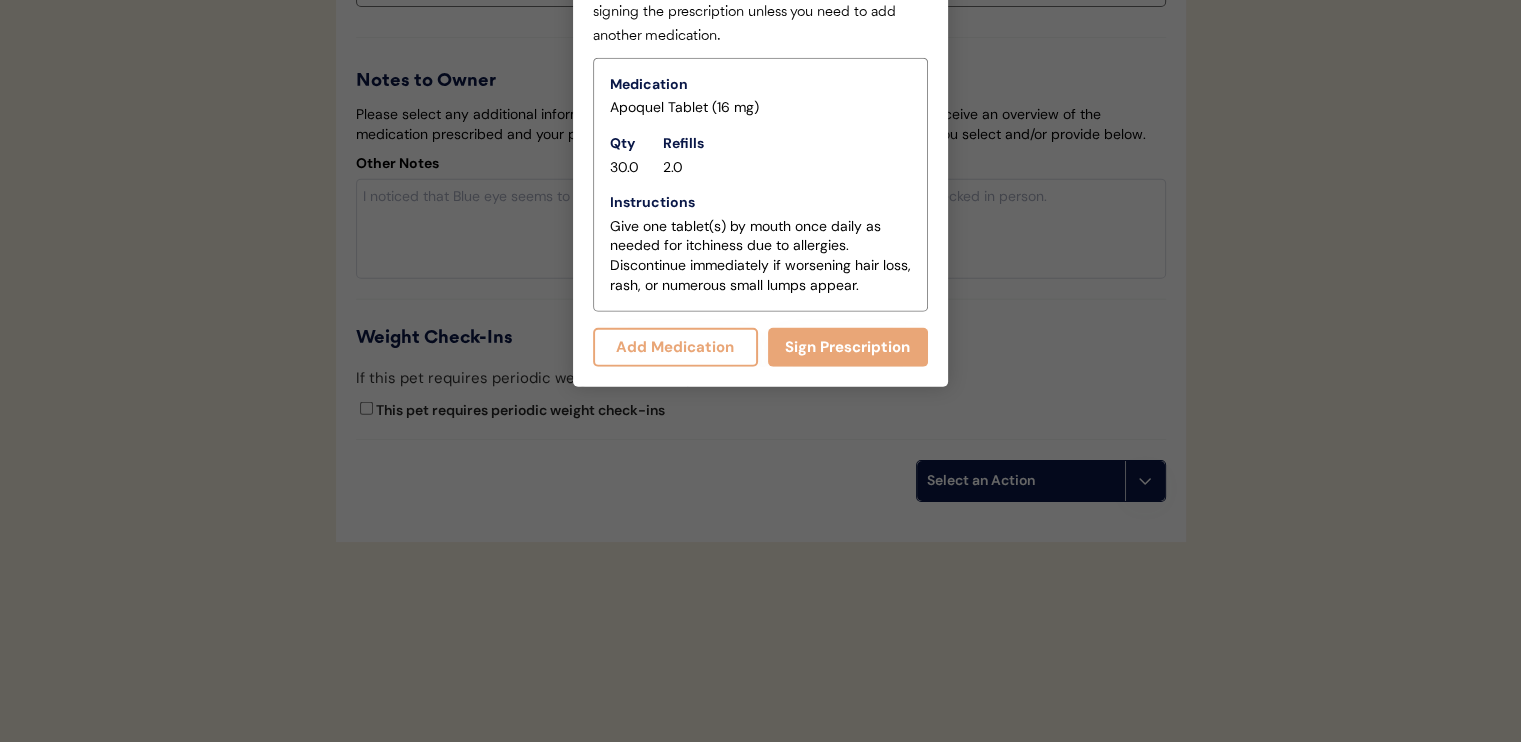 click on "Add Medication" at bounding box center (675, 347) 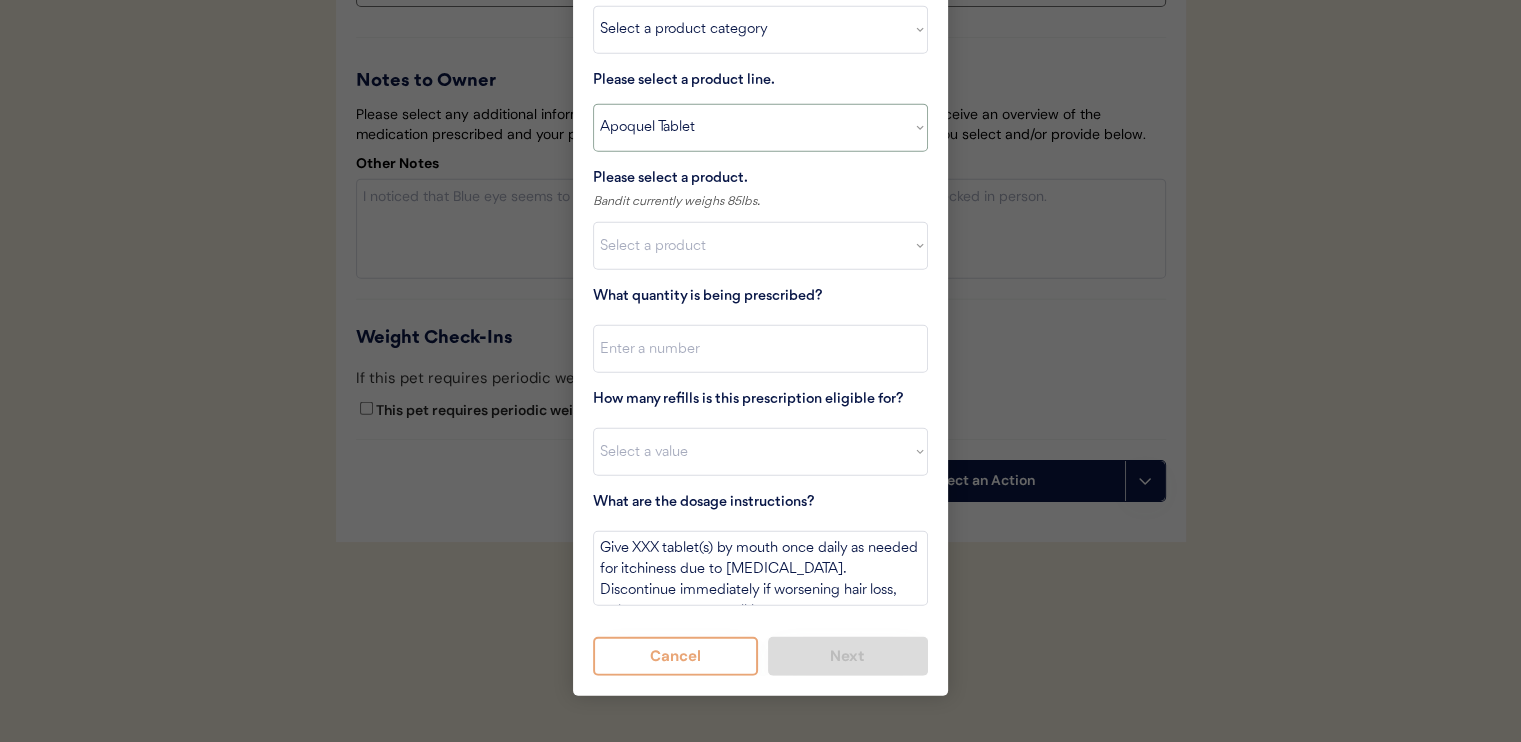 click on "Select a product line Apoquel Chewable Tablet Apoquel Tablet [MEDICAL_DATA] DermaBenSs Shampoo [MEDICAL_DATA] Mal-A-Ket Shampoo Mal-A-Ket Wipes Malaseb Shampoo MiconaHex+Triz Mousse MiconaHex+Triz Wipes [MEDICAL_DATA] [MEDICAL_DATA]-P" at bounding box center (760, 128) 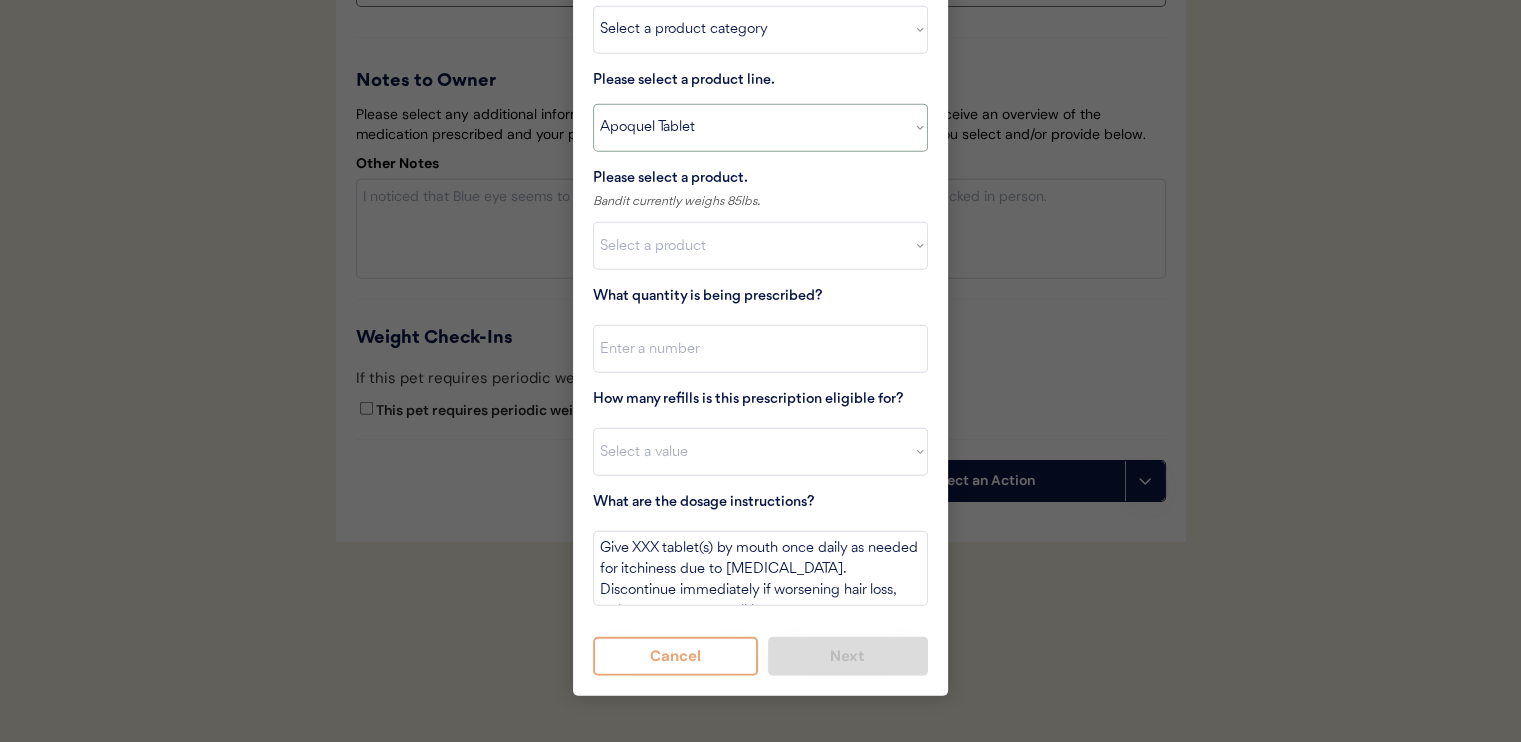 select on ""Mal-A-Ket Shampoo"" 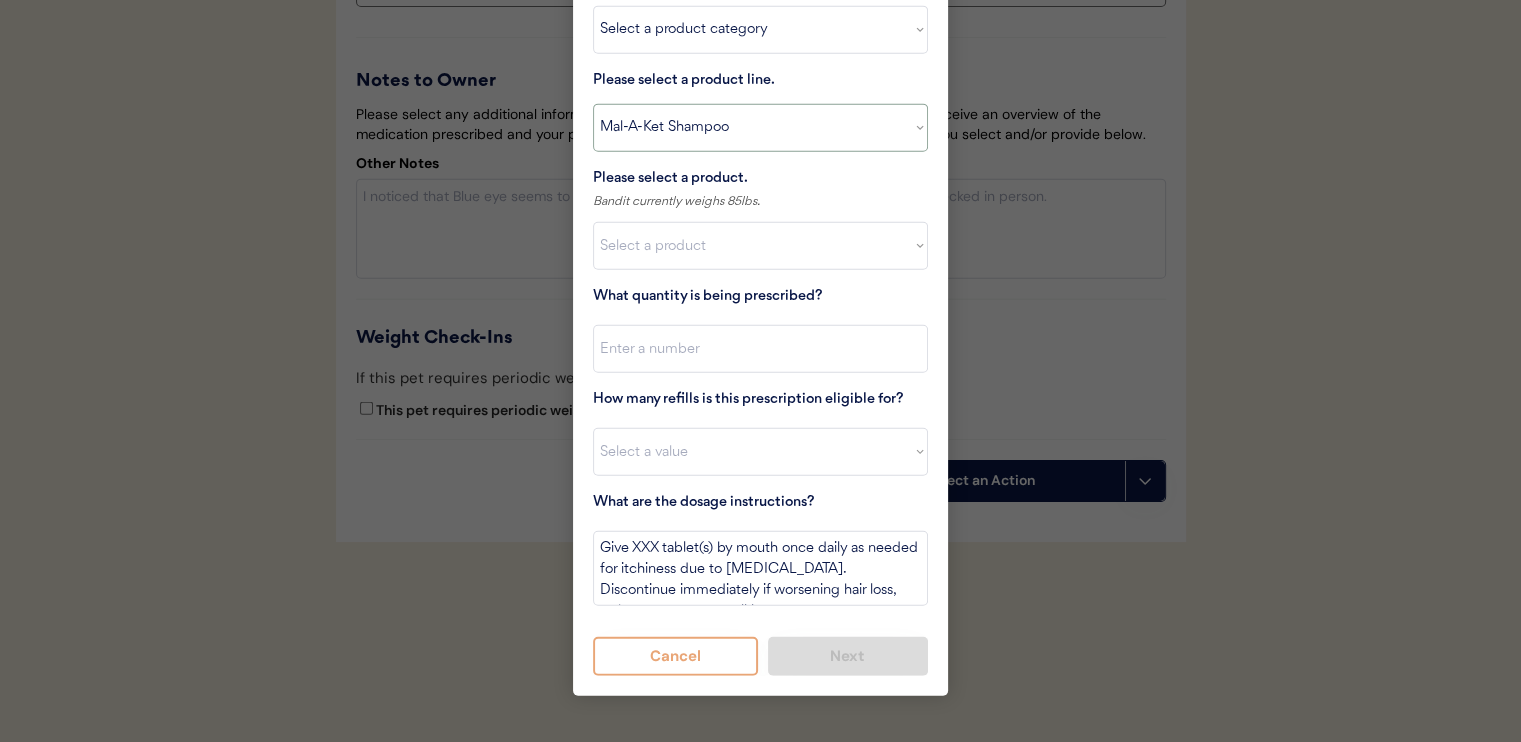click on "Select a product line Apoquel Chewable Tablet Apoquel Tablet [MEDICAL_DATA] DermaBenSs Shampoo [MEDICAL_DATA] Mal-A-Ket Shampoo Mal-A-Ket Wipes Malaseb Shampoo MiconaHex+Triz Mousse MiconaHex+Triz Wipes [MEDICAL_DATA] [MEDICAL_DATA]-P" at bounding box center (760, 128) 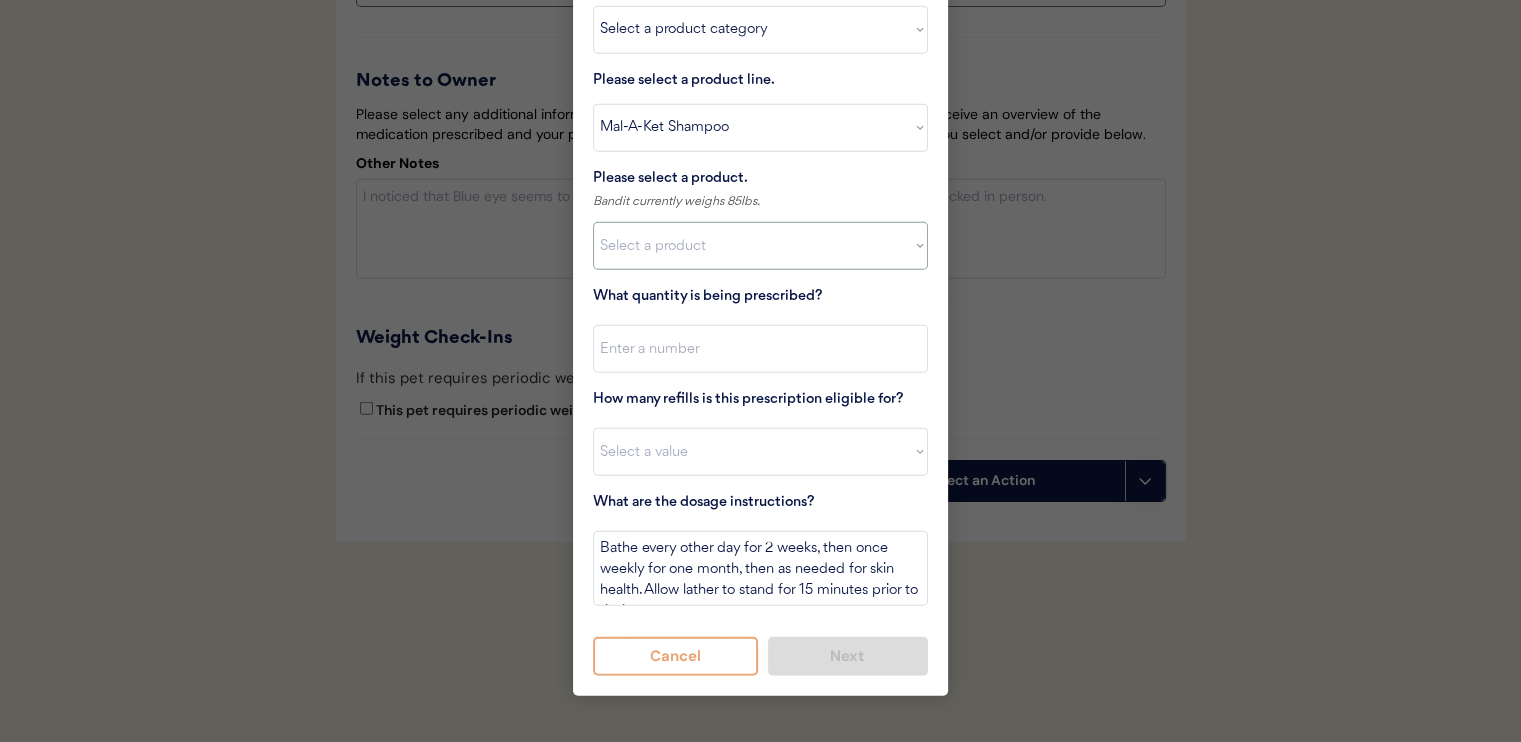 click on "Select a product Mal-A-Ket Shampoo, 8 oz" at bounding box center (760, 246) 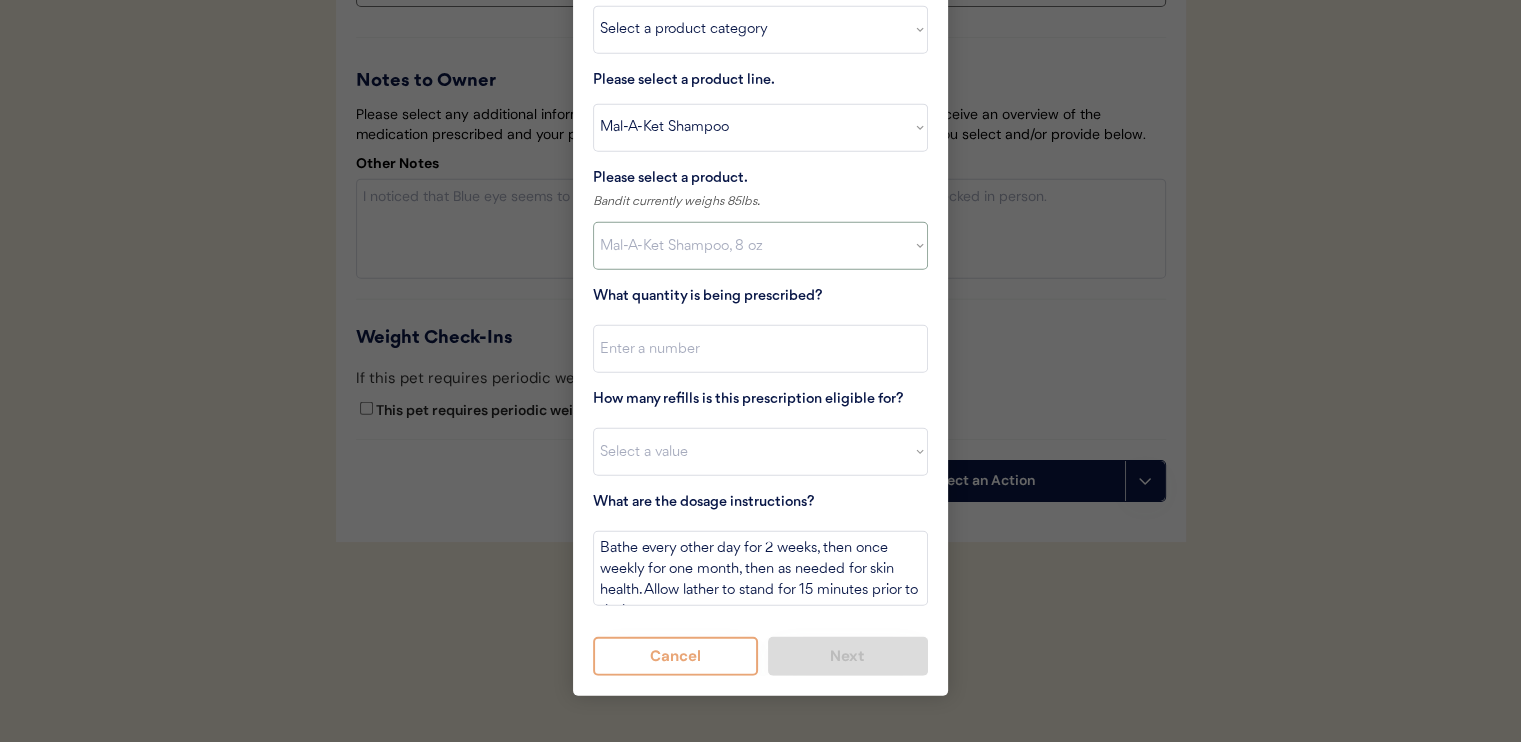 click on "Select a product Mal-A-Ket Shampoo, 8 oz" at bounding box center (760, 246) 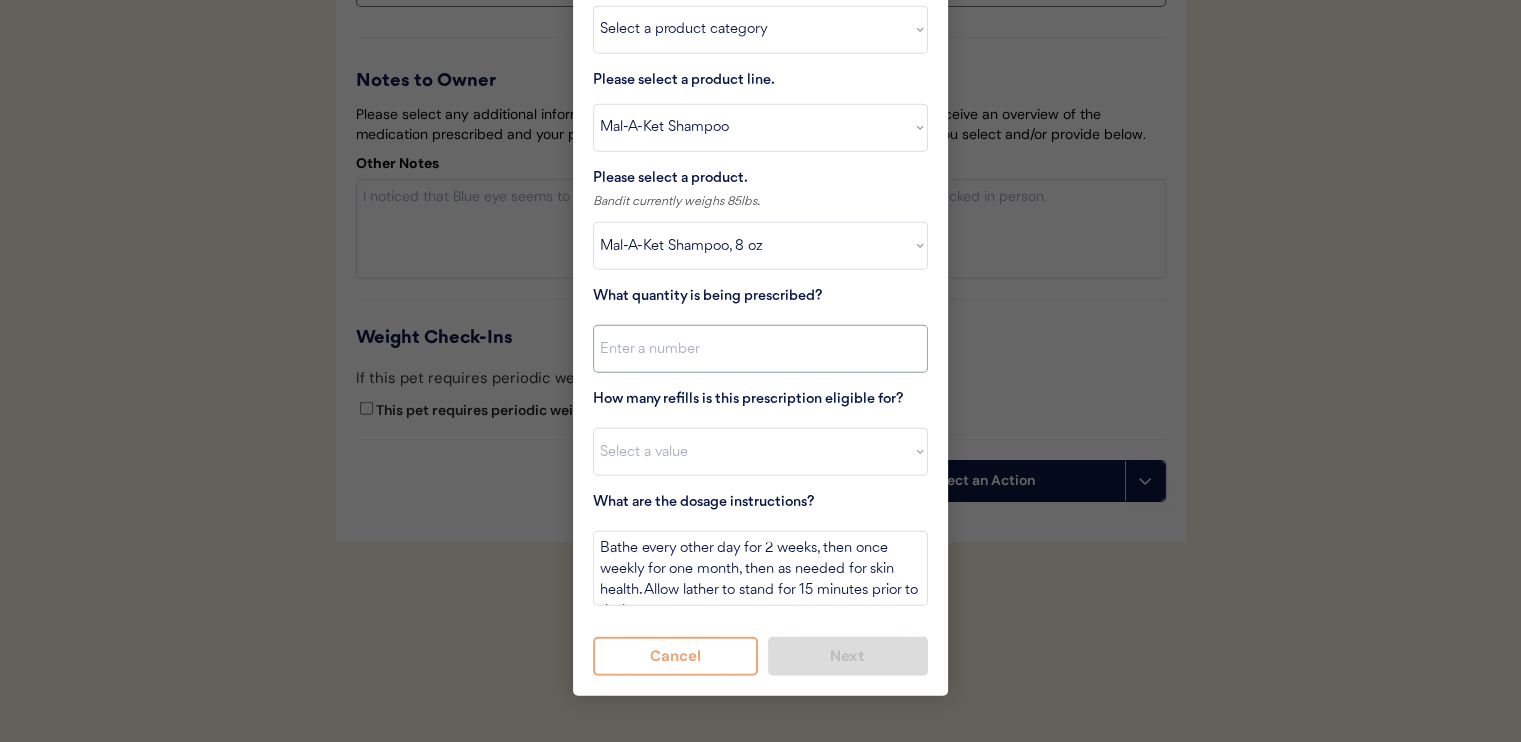 click at bounding box center [760, 349] 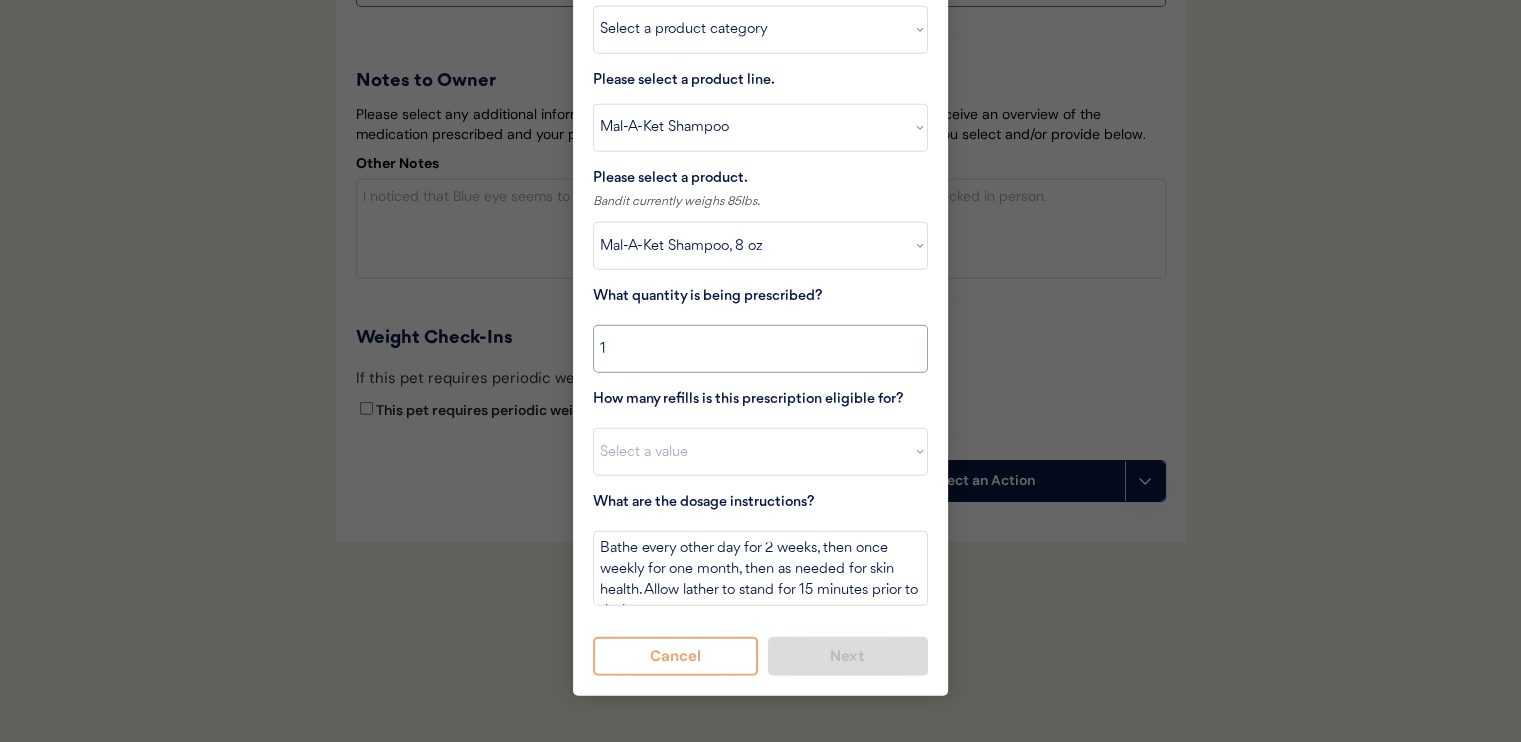 type on "1" 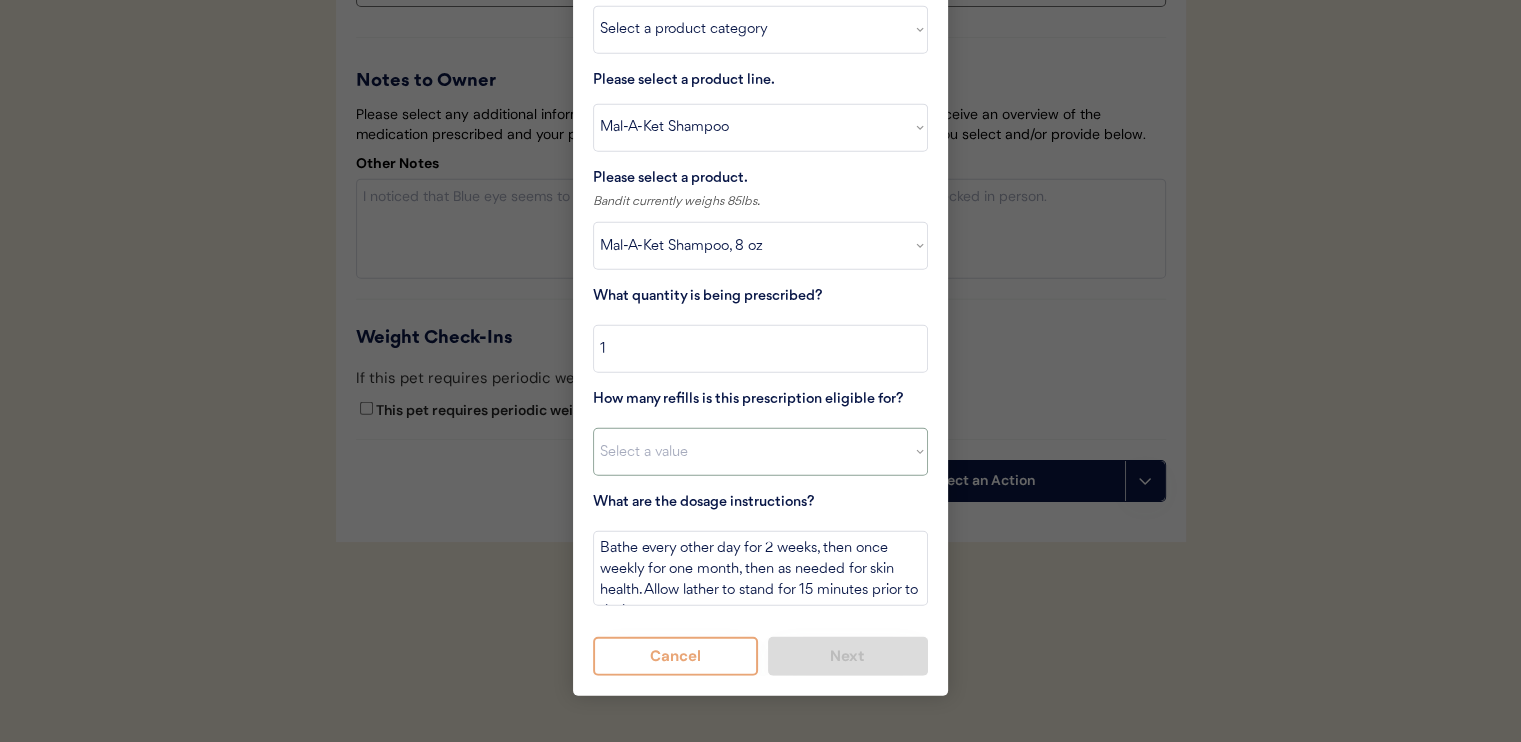 click on "Select a value 0 1 2 3 4 5 6 7 8 10 11" at bounding box center (760, 452) 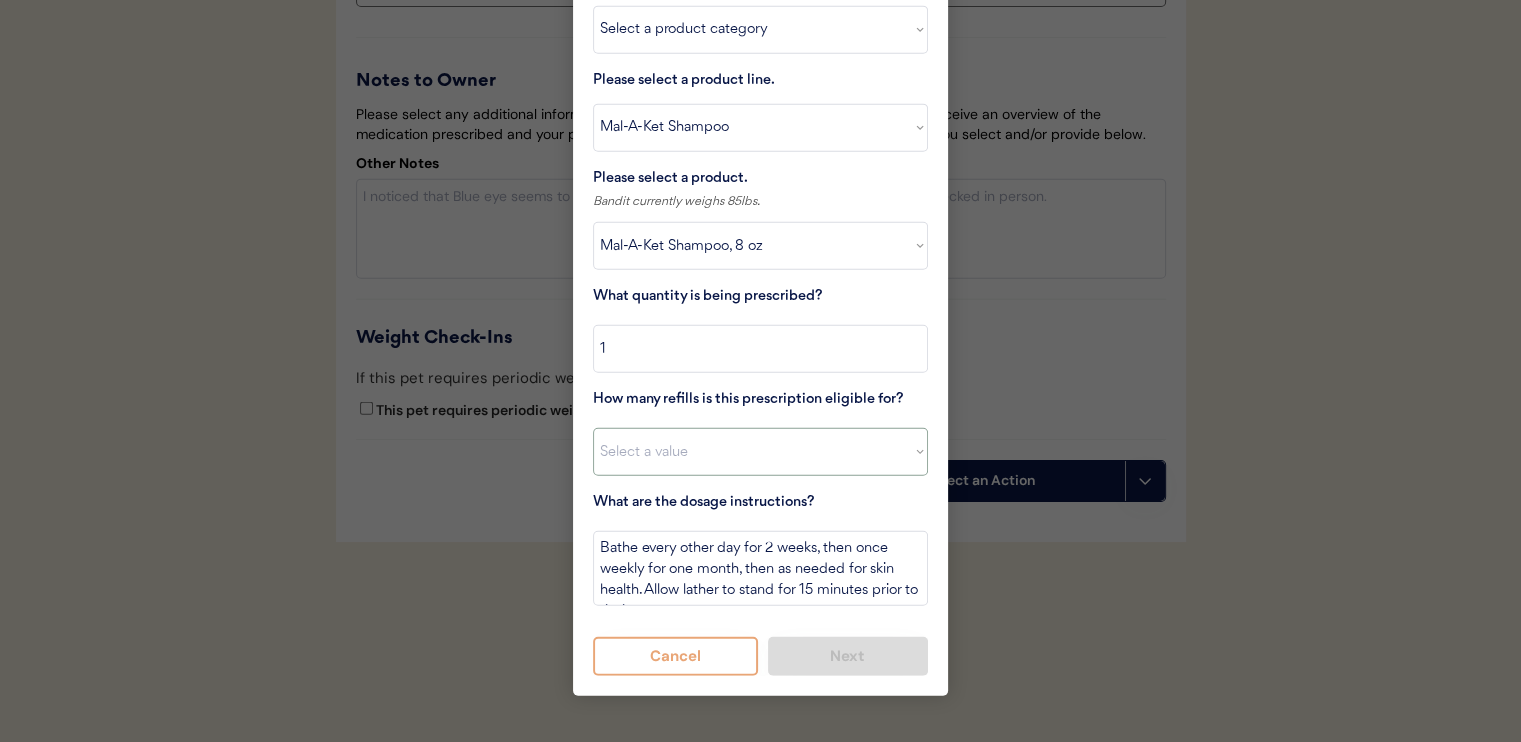 click on "Select a value 0 1 2 3 4 5 6 7 8 10 11" at bounding box center (760, 452) 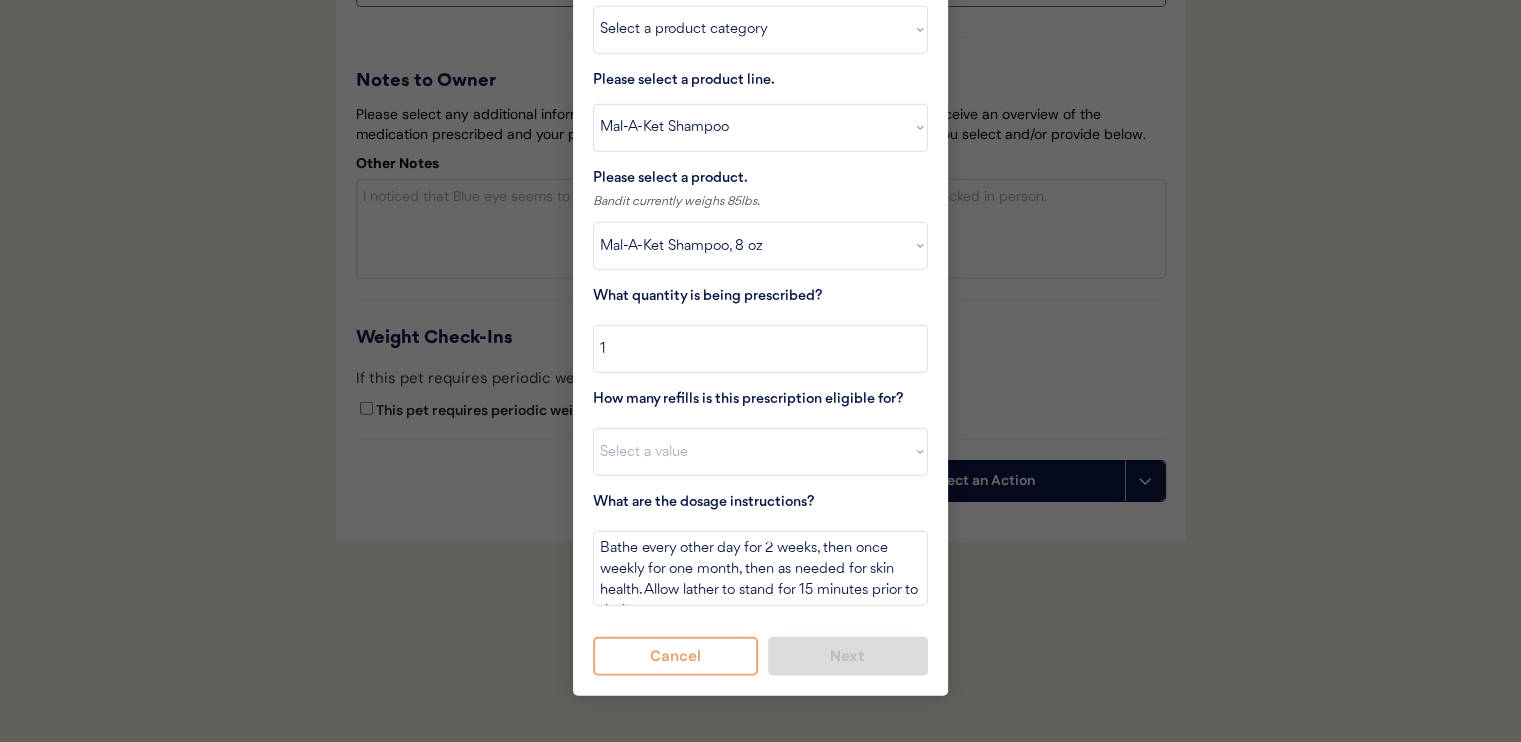 click on "How many refills is this prescription eligible for? Select a value 0 1 2 3 4 5 6 7 8 10 11" at bounding box center (760, 432) 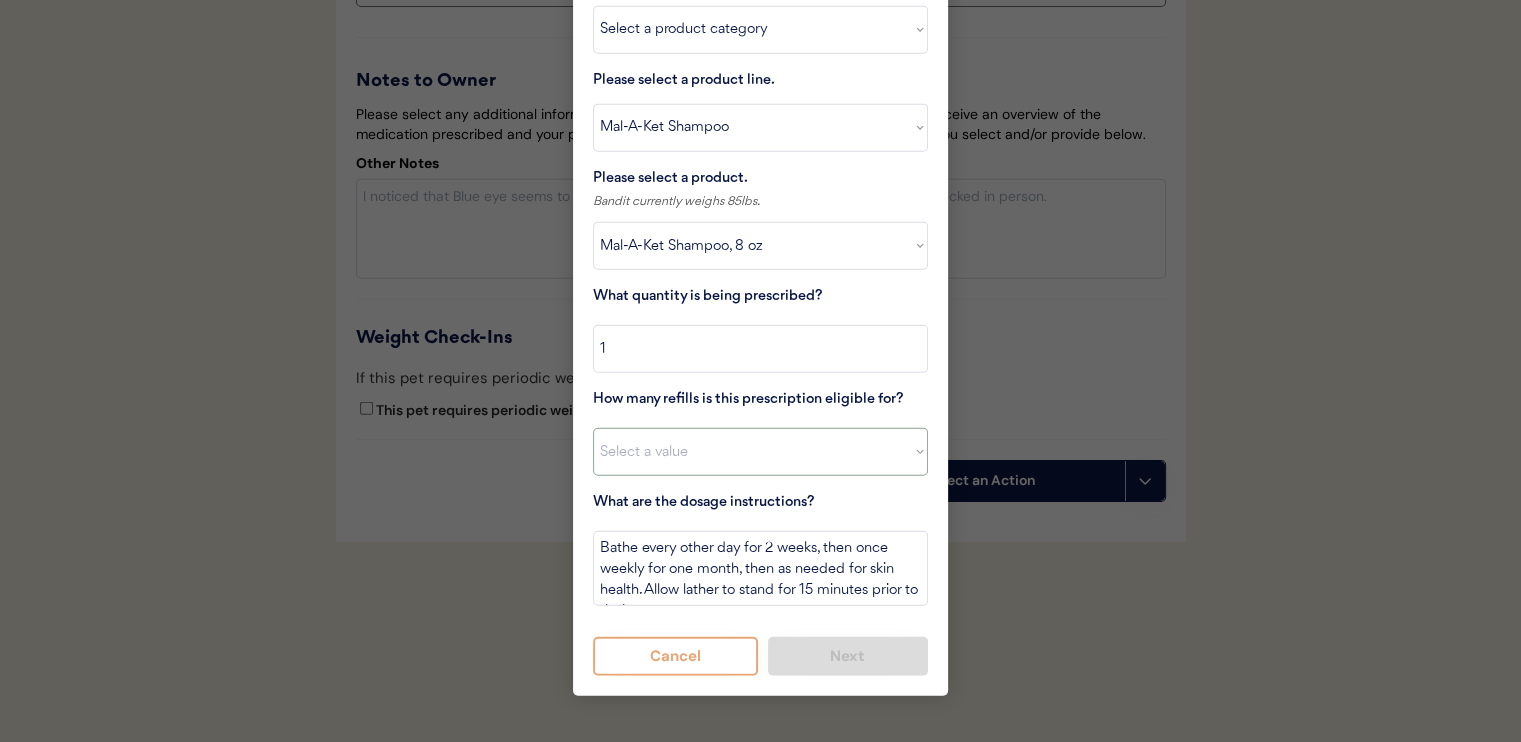 click on "Select a value 0 1 2 3 4 5 6 7 8 10 11" at bounding box center [760, 452] 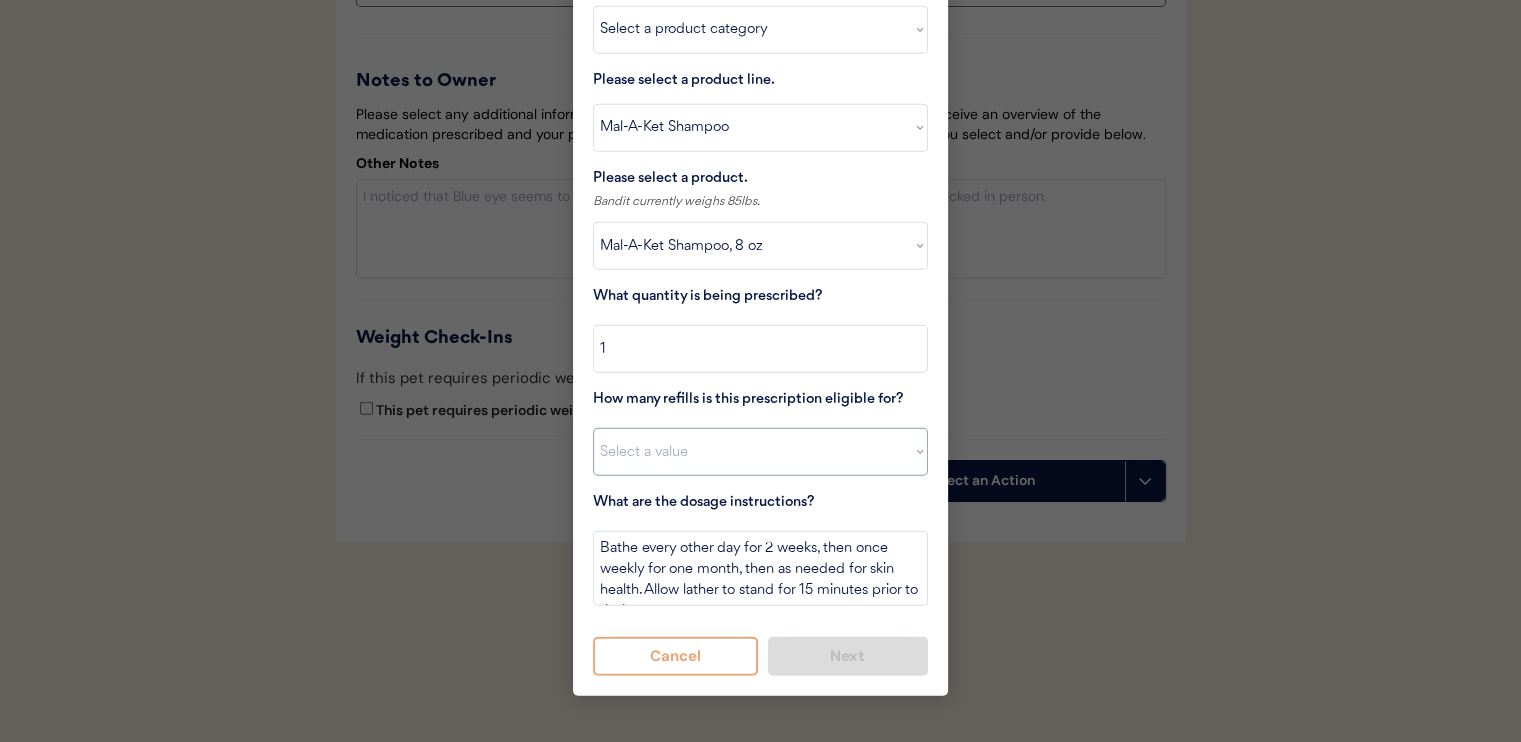 select on "11" 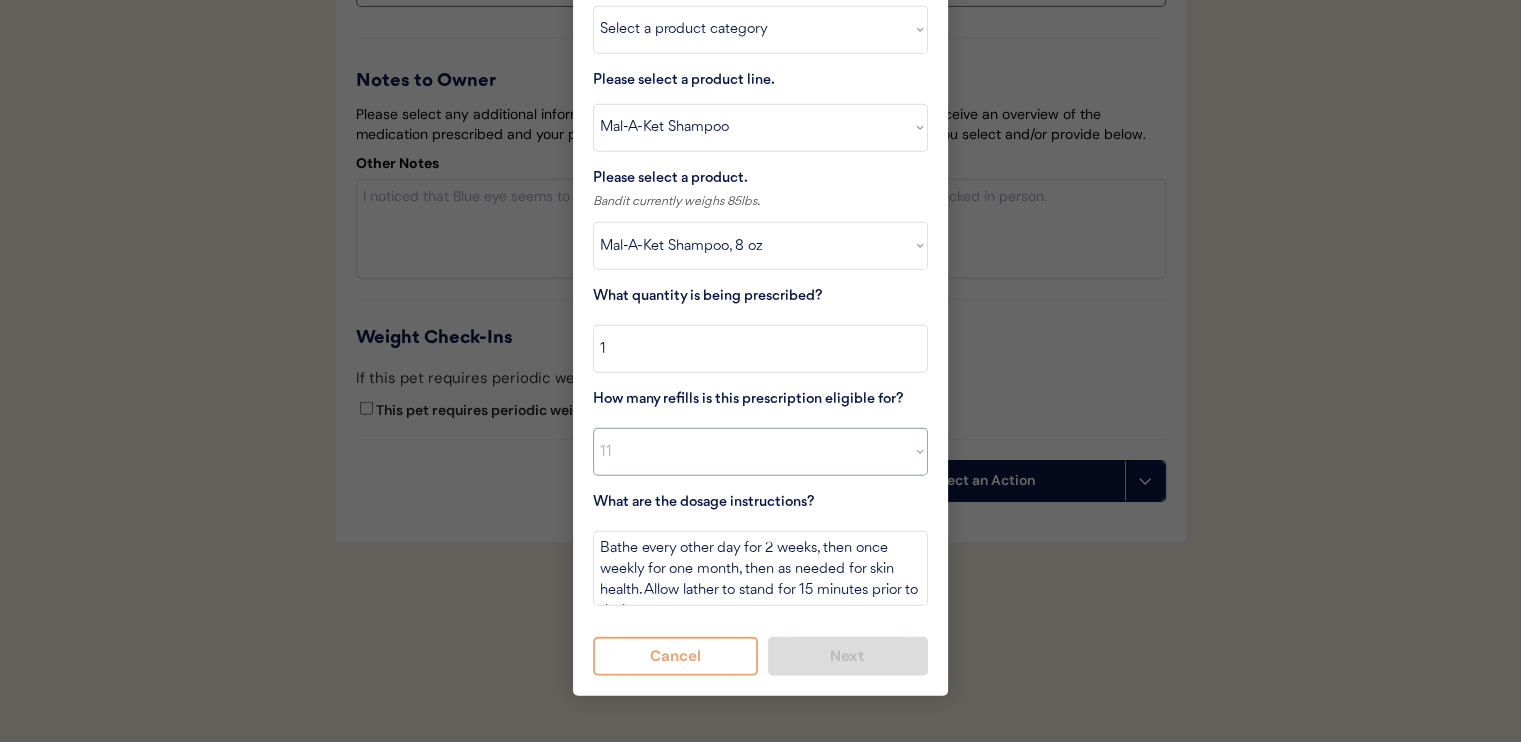 click on "Select a value 0 1 2 3 4 5 6 7 8 10 11" at bounding box center [760, 452] 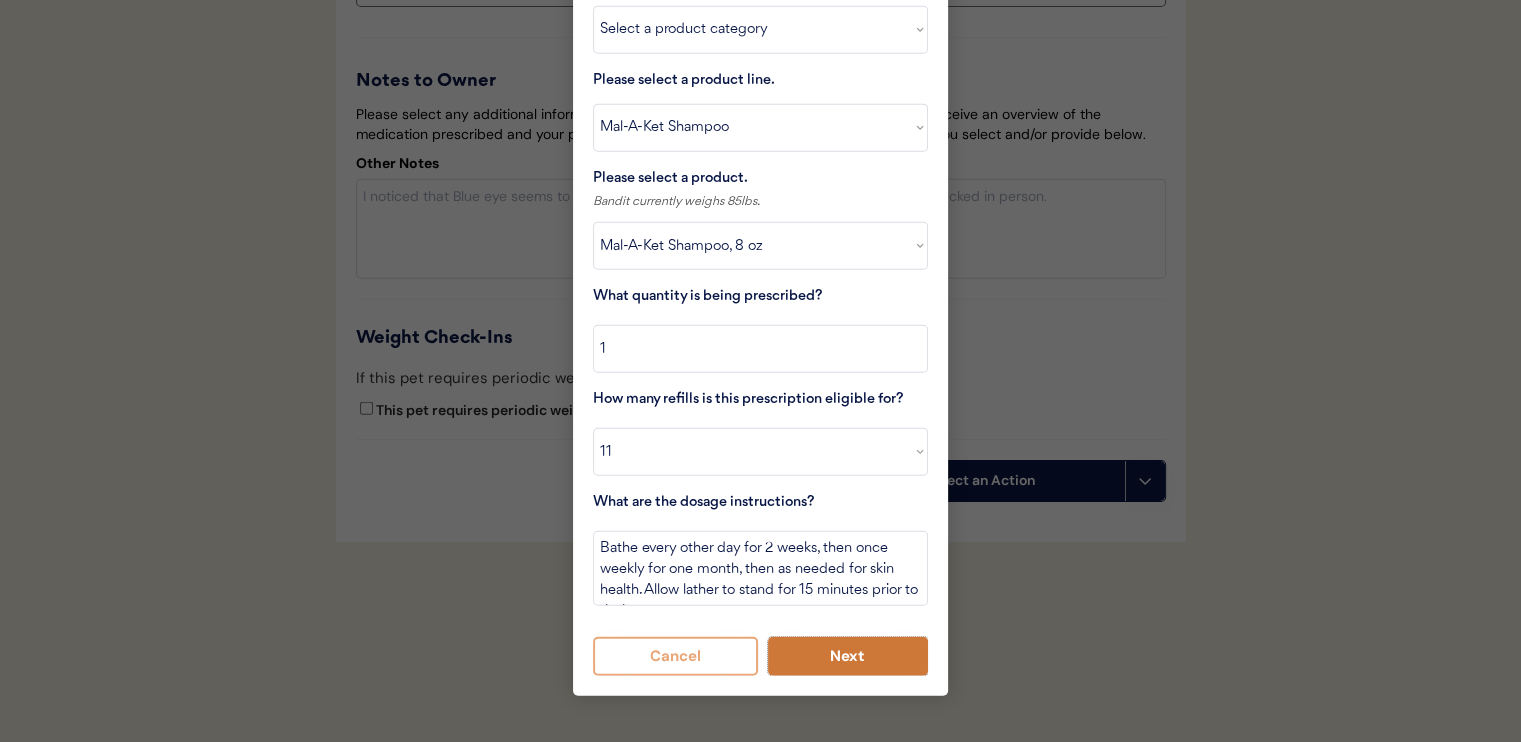 click on "Next" at bounding box center [848, 656] 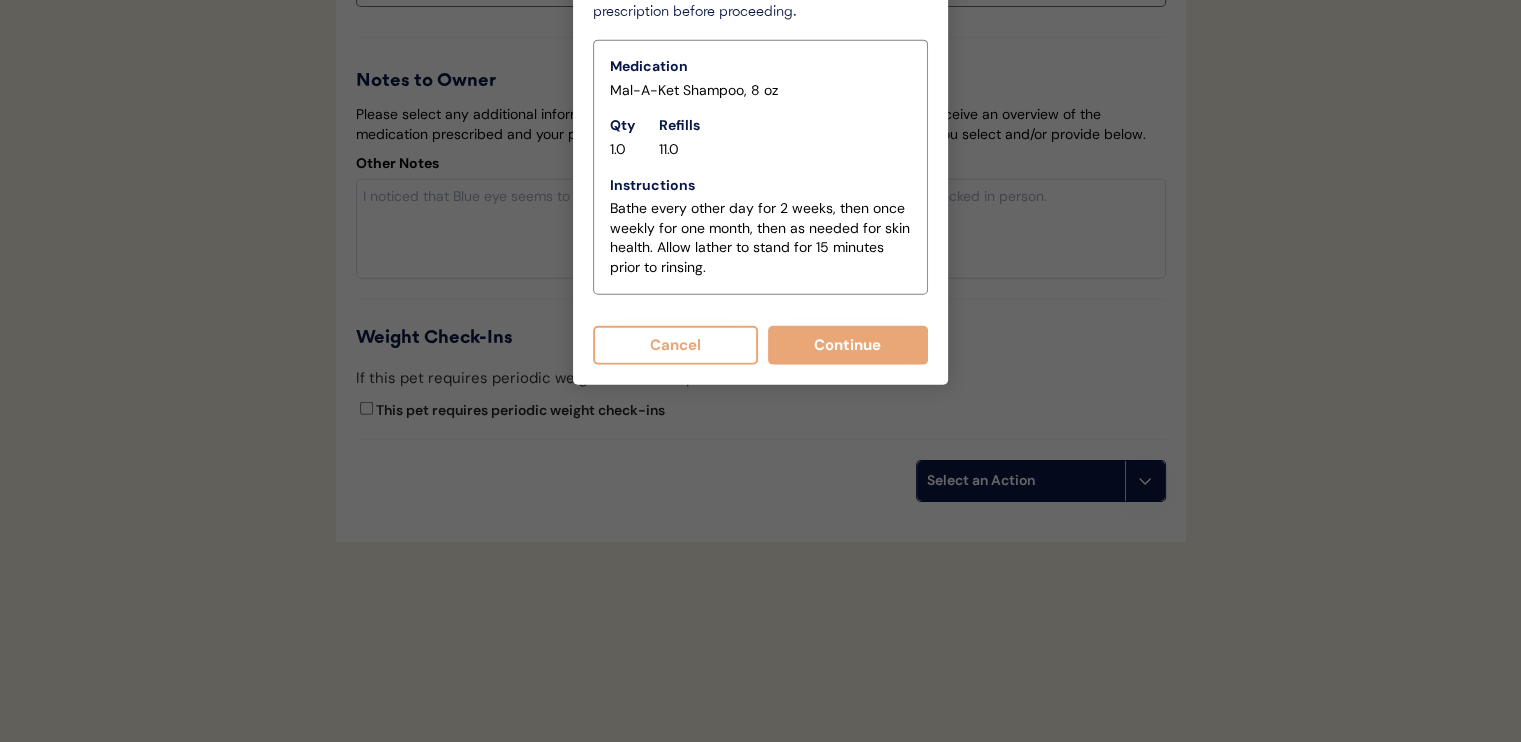click on "Cancel" at bounding box center [675, 345] 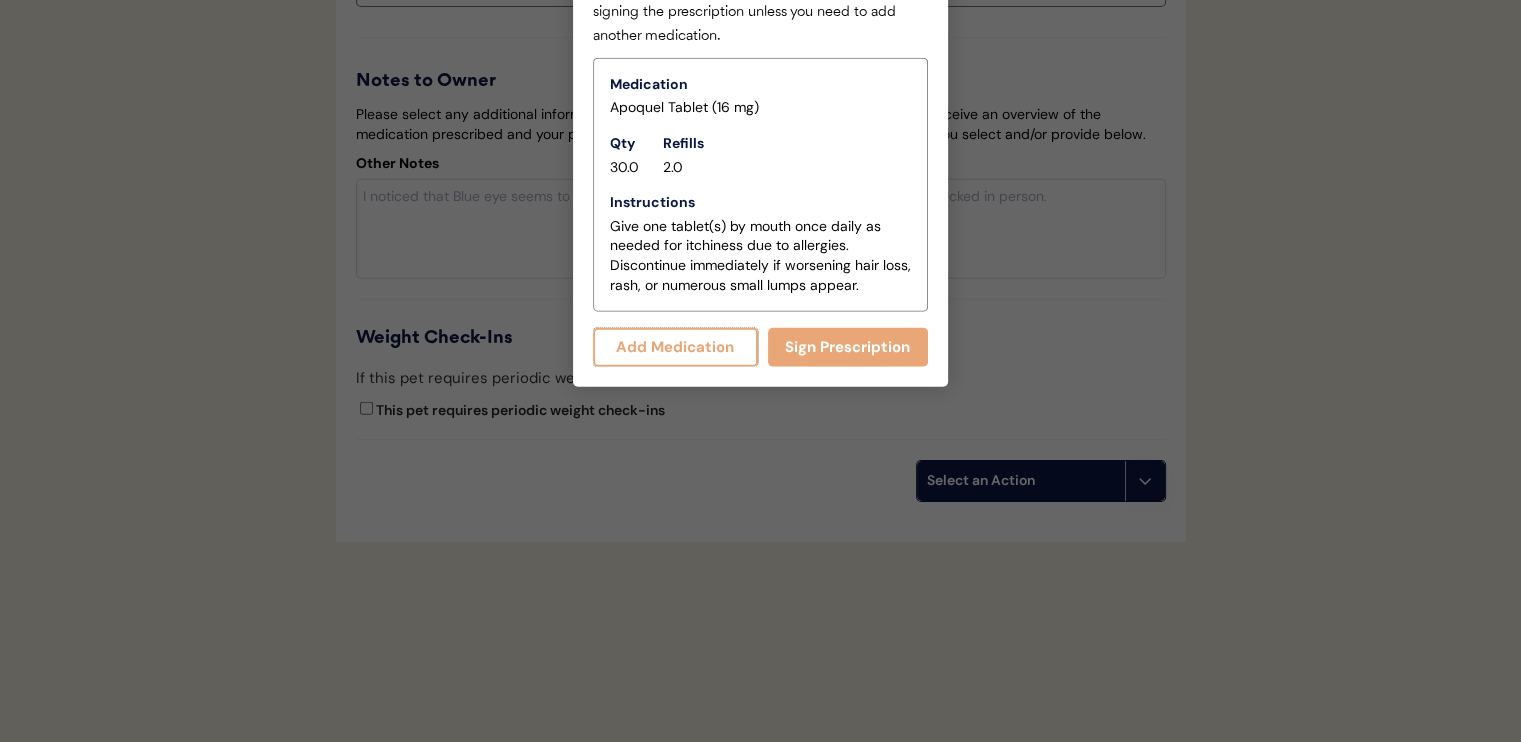 click on "Add Medication" at bounding box center [675, 347] 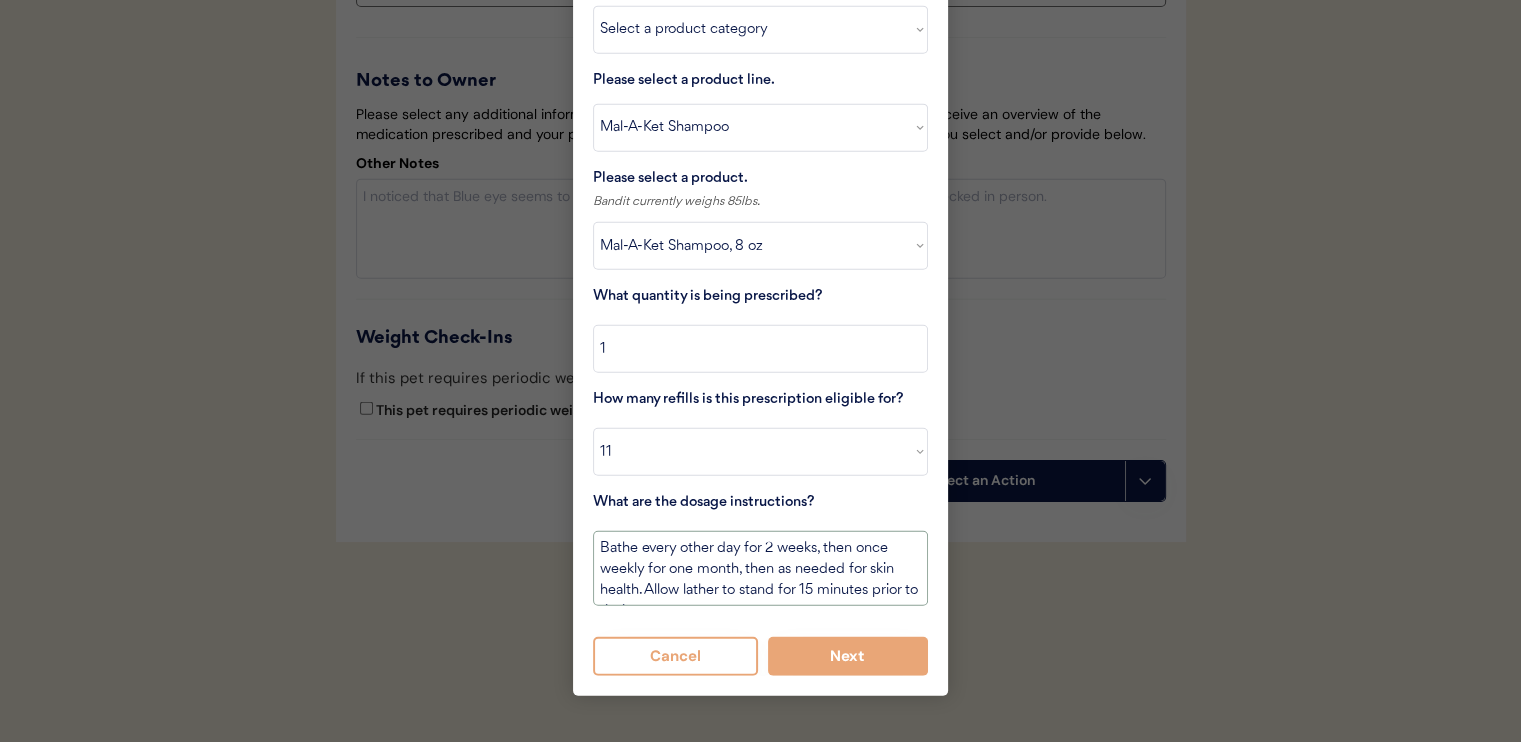 click on "Bathe every other day for 2 weeks, then once weekly for one month, then as needed for skin health. Allow lather to stand for 15 minutes prior to rinsing." at bounding box center [760, 568] 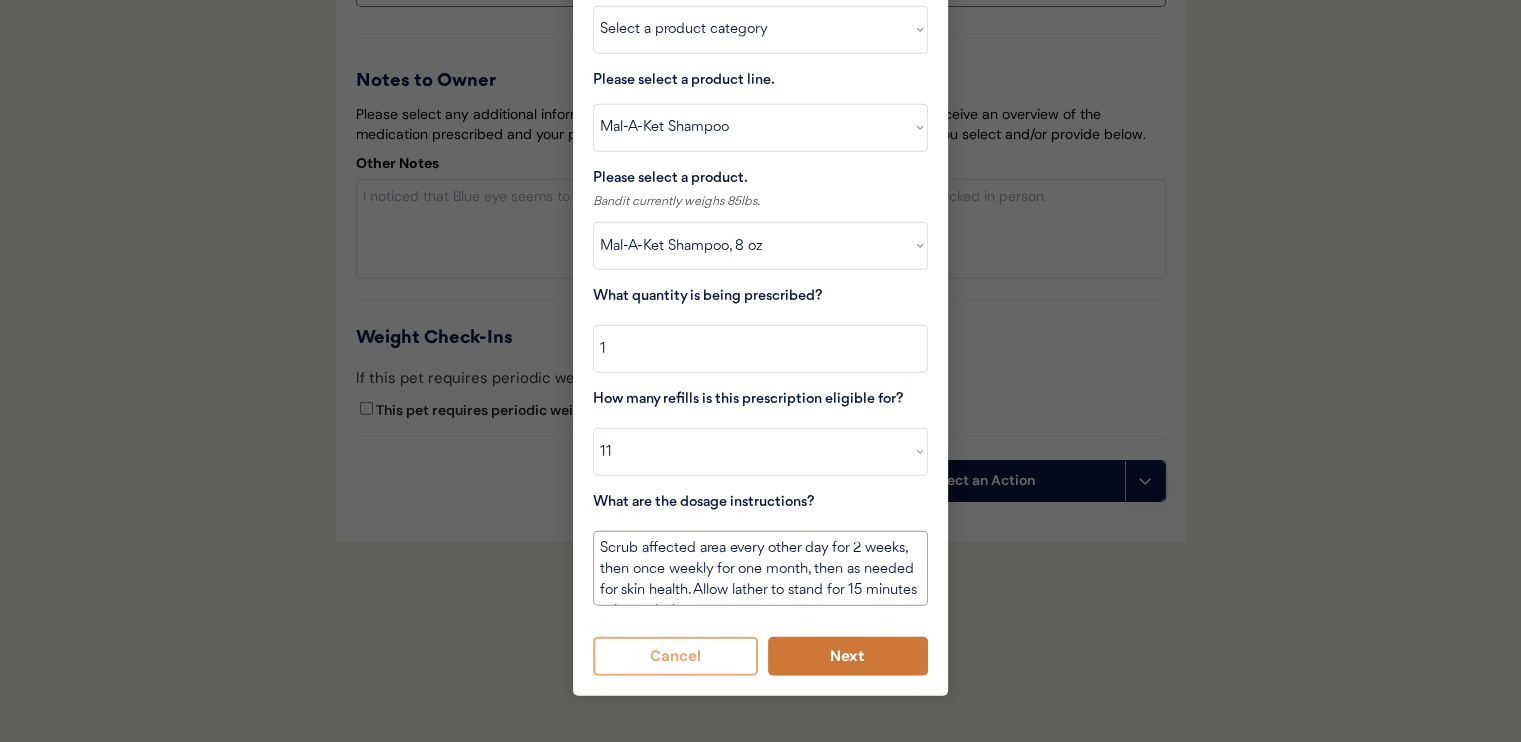 type on "Scrub affected area every other day for 2 weeks, then once weekly for one month, then as needed for skin health. Allow lather to stand for 15 minutes prior to rinsing." 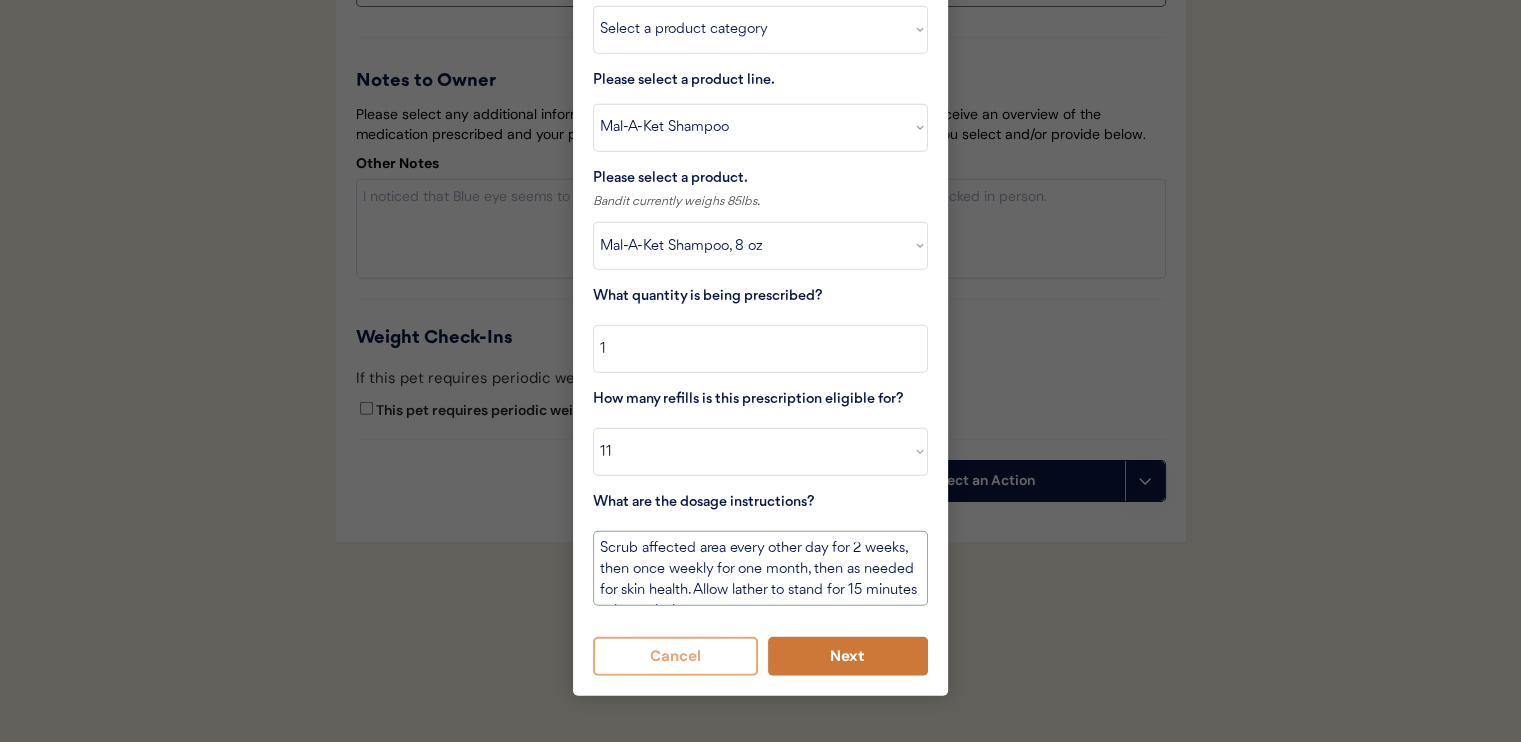 click on "Next" at bounding box center [848, 656] 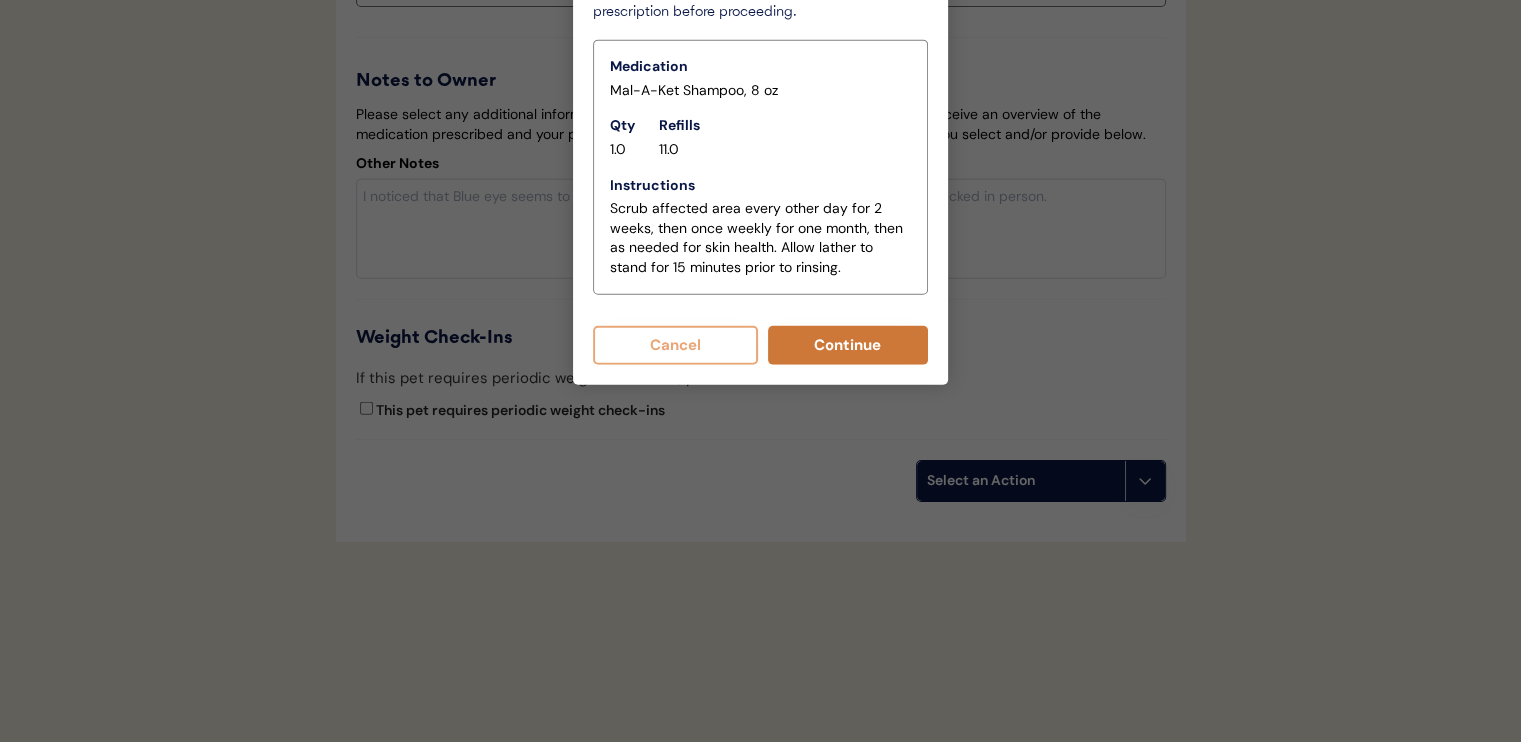 click on "Continue" at bounding box center (848, 345) 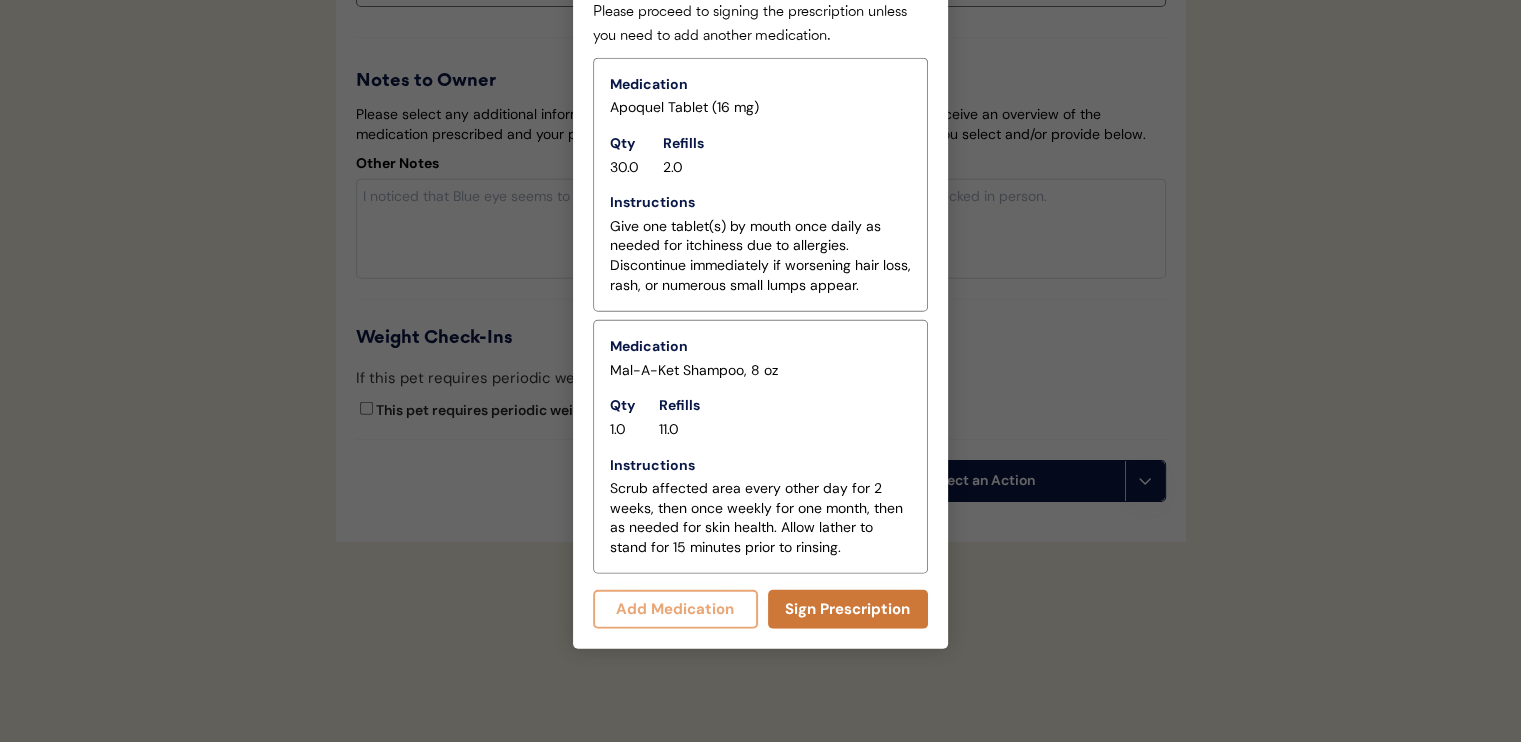 click on "Sign Prescription" at bounding box center [848, 609] 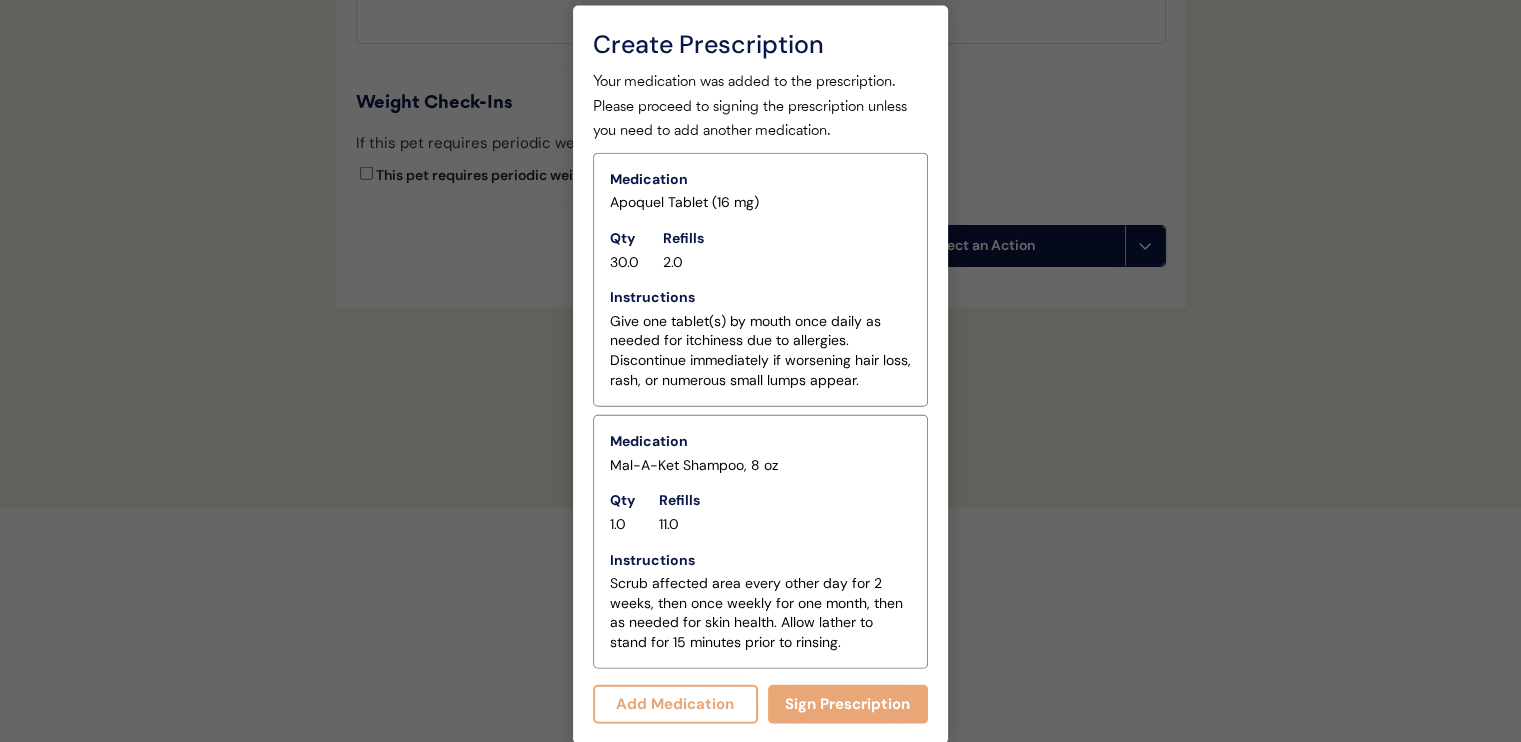 scroll, scrollTop: 4810, scrollLeft: 0, axis: vertical 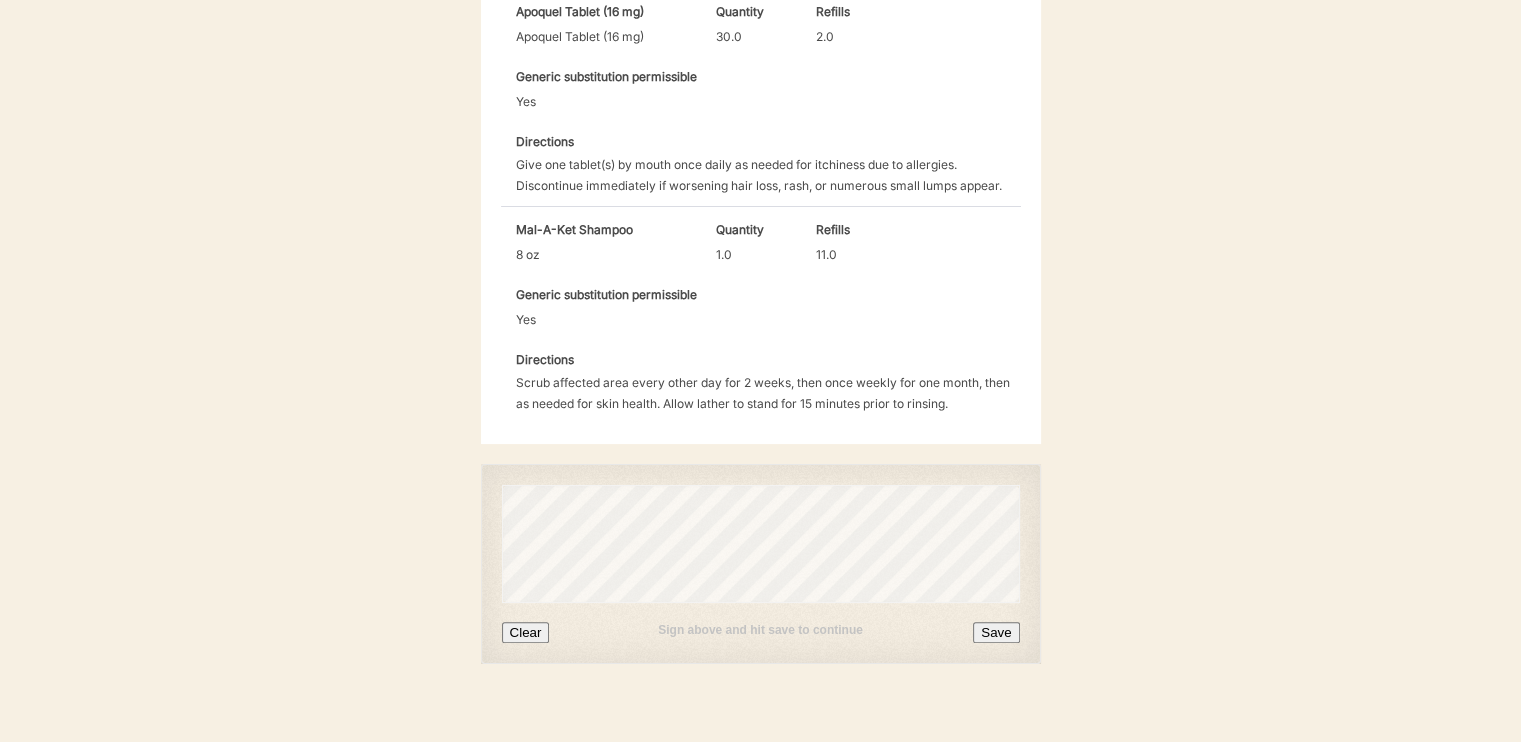 click on "Save" at bounding box center [996, 632] 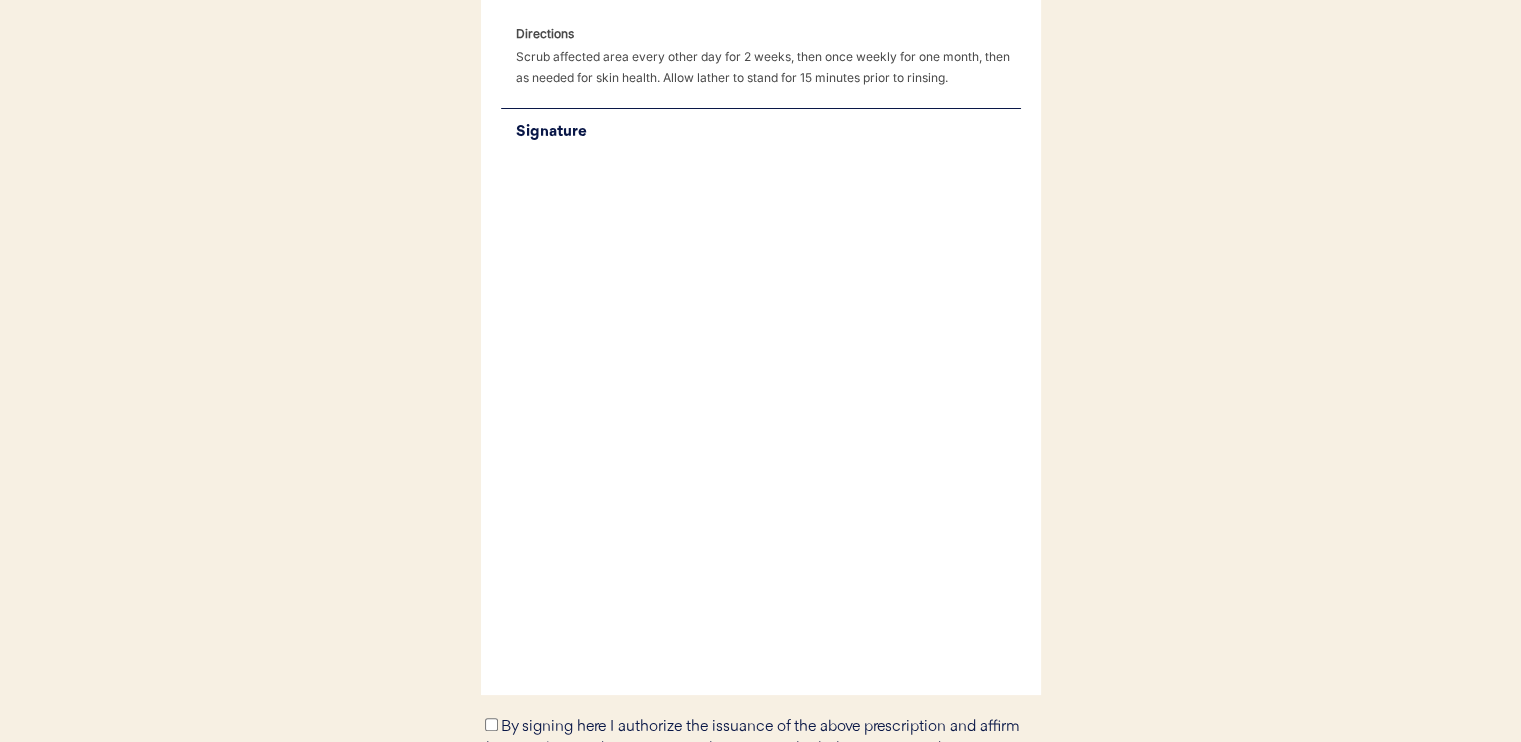scroll, scrollTop: 768, scrollLeft: 0, axis: vertical 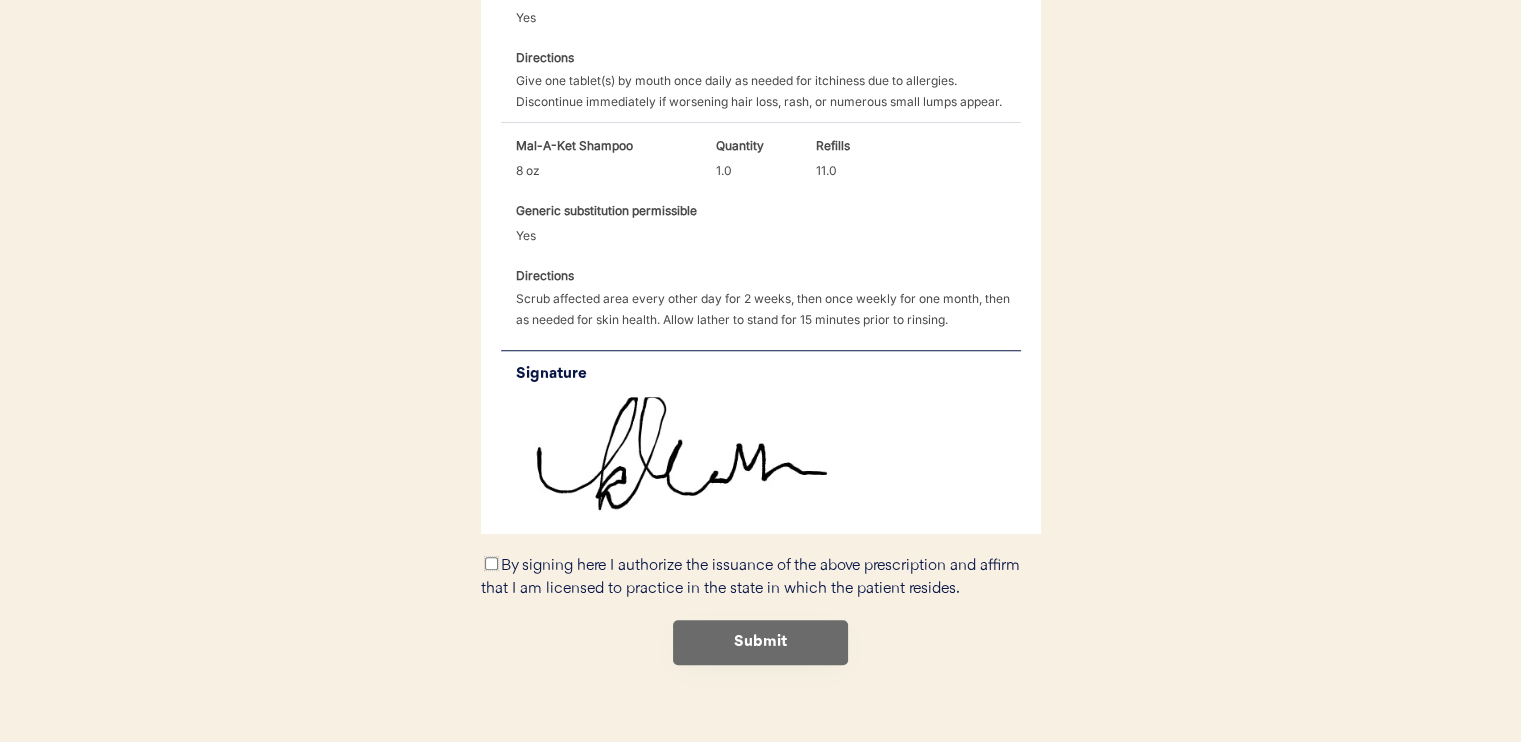 click on "By signing here I authorize the issuance of the above prescription and affirm that I am licensed to practice in the state in which the patient resides." at bounding box center (491, 563) 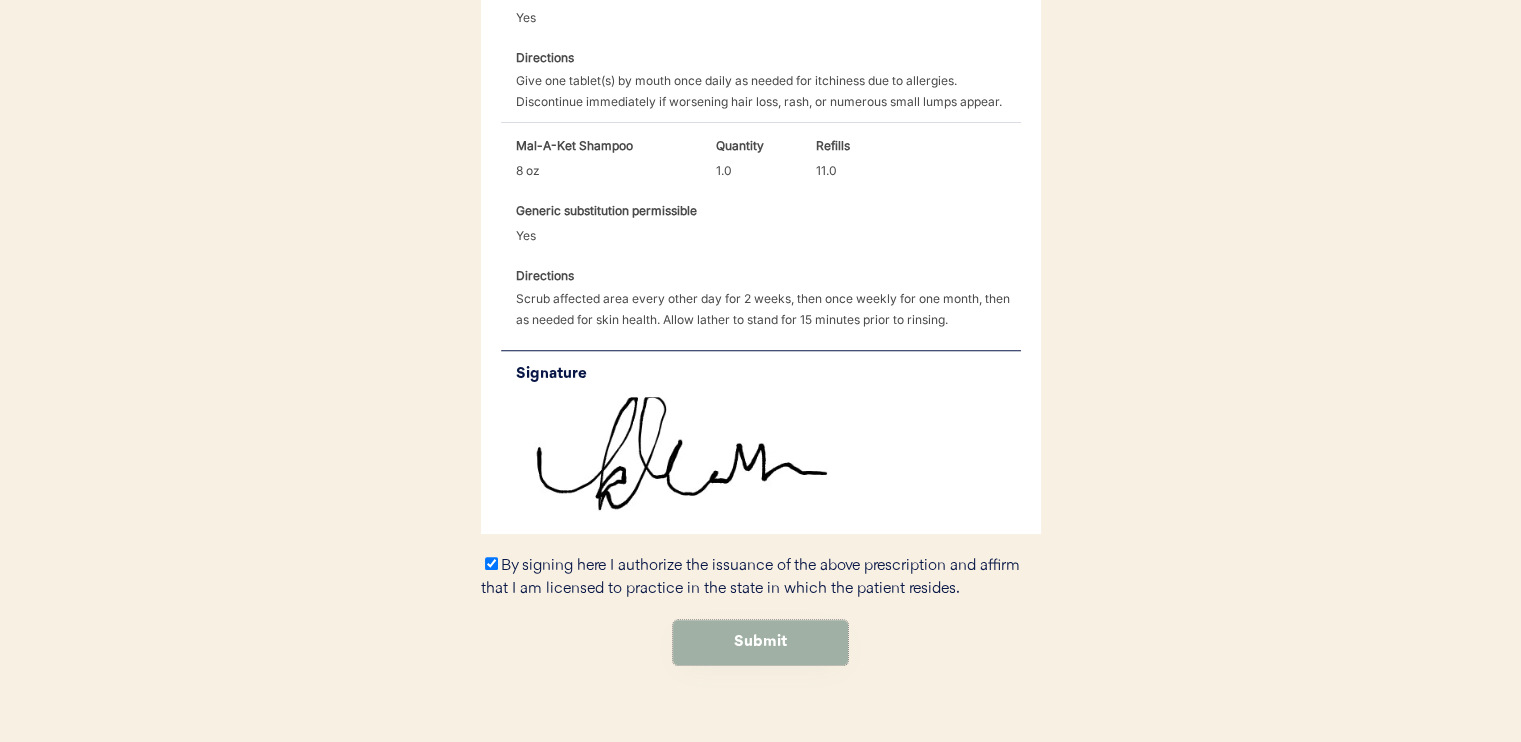 click on "Submit" at bounding box center [760, 642] 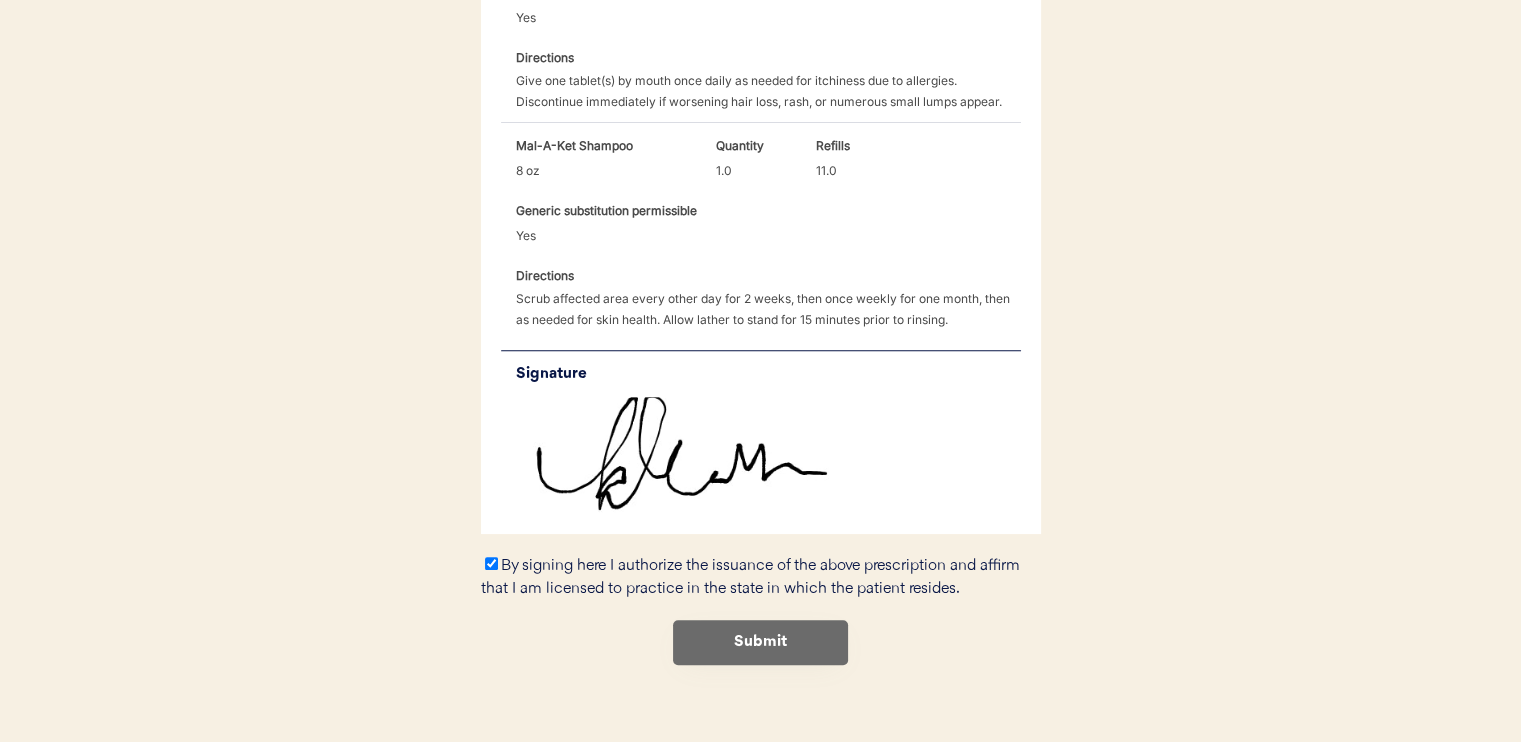 scroll, scrollTop: 0, scrollLeft: 0, axis: both 